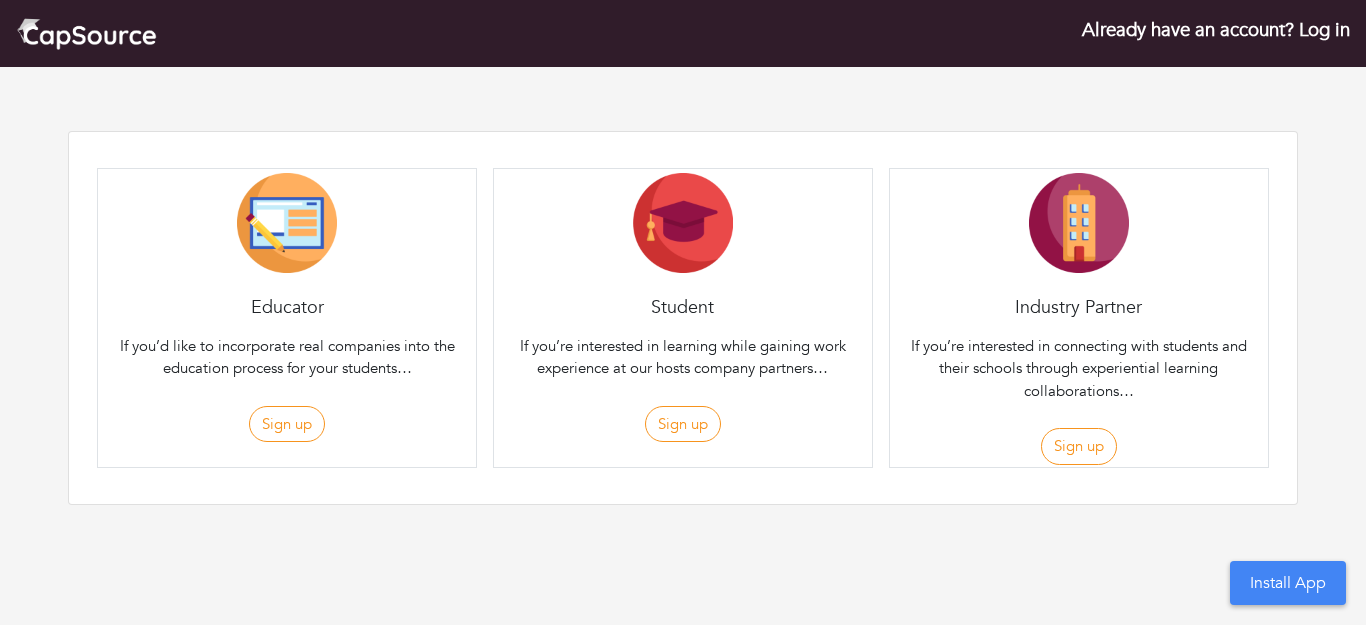 scroll, scrollTop: 0, scrollLeft: 0, axis: both 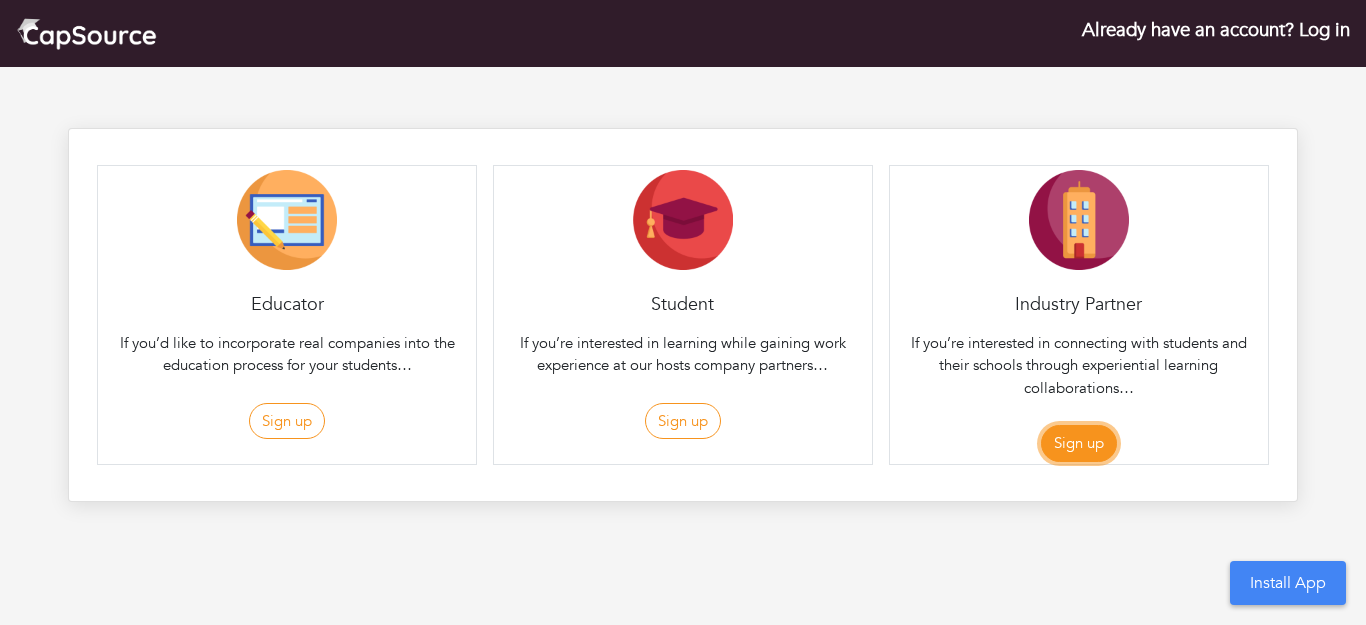 click on "Sign up" at bounding box center [1079, 443] 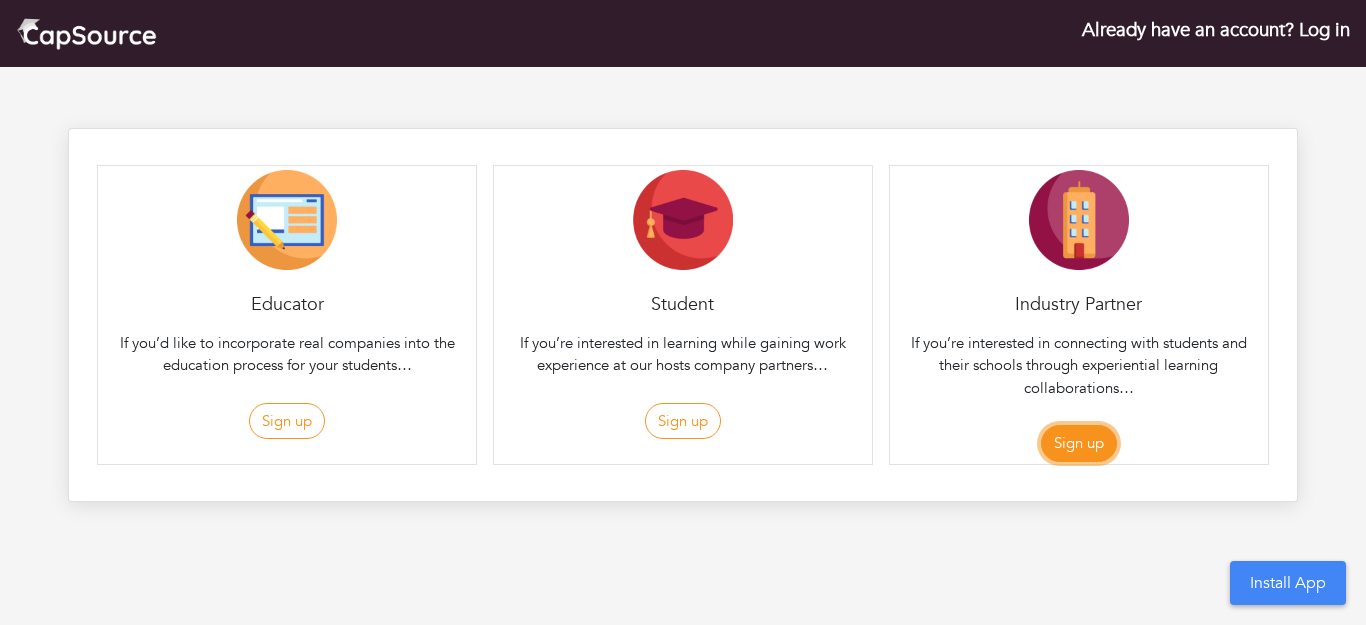 click on "Sign up" at bounding box center (1079, 443) 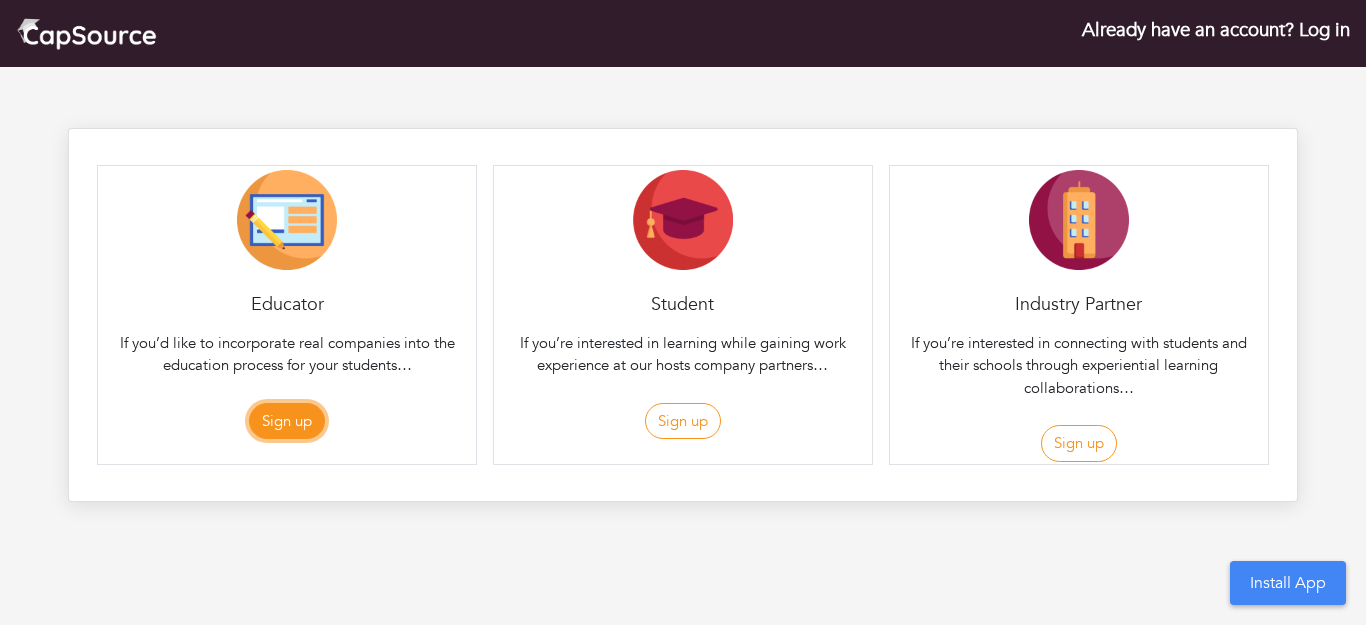 click on "Sign up" at bounding box center (287, 421) 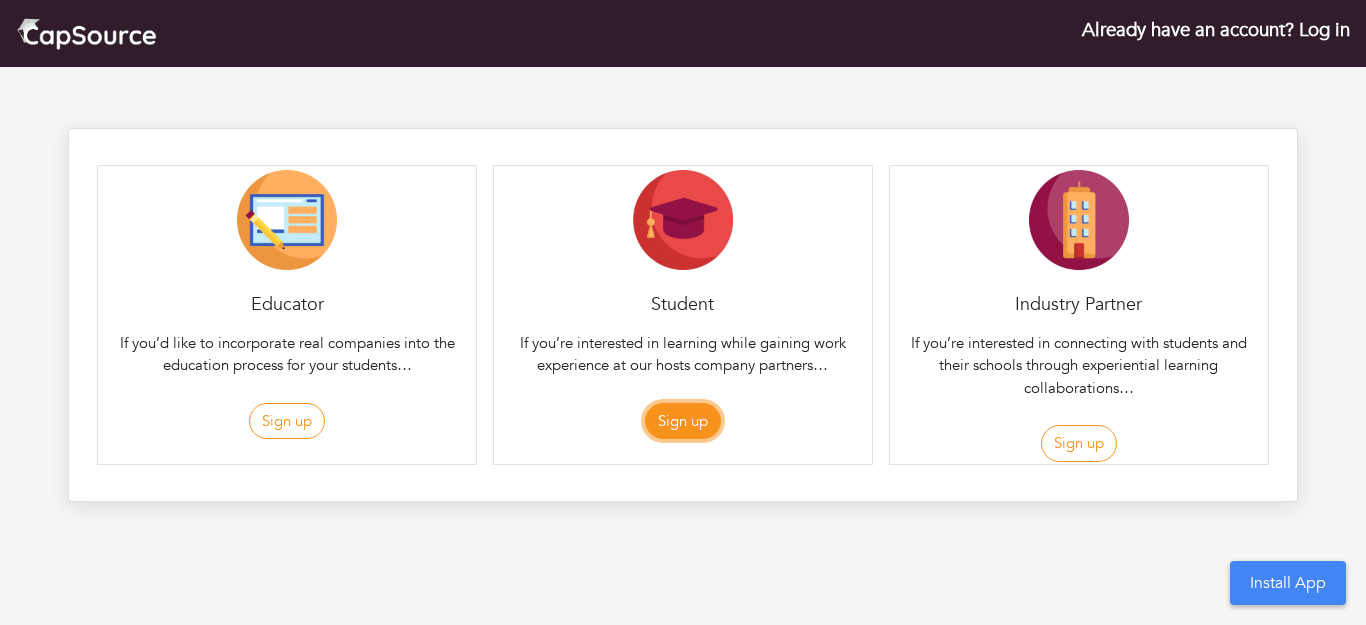 click on "Sign up" at bounding box center (683, 421) 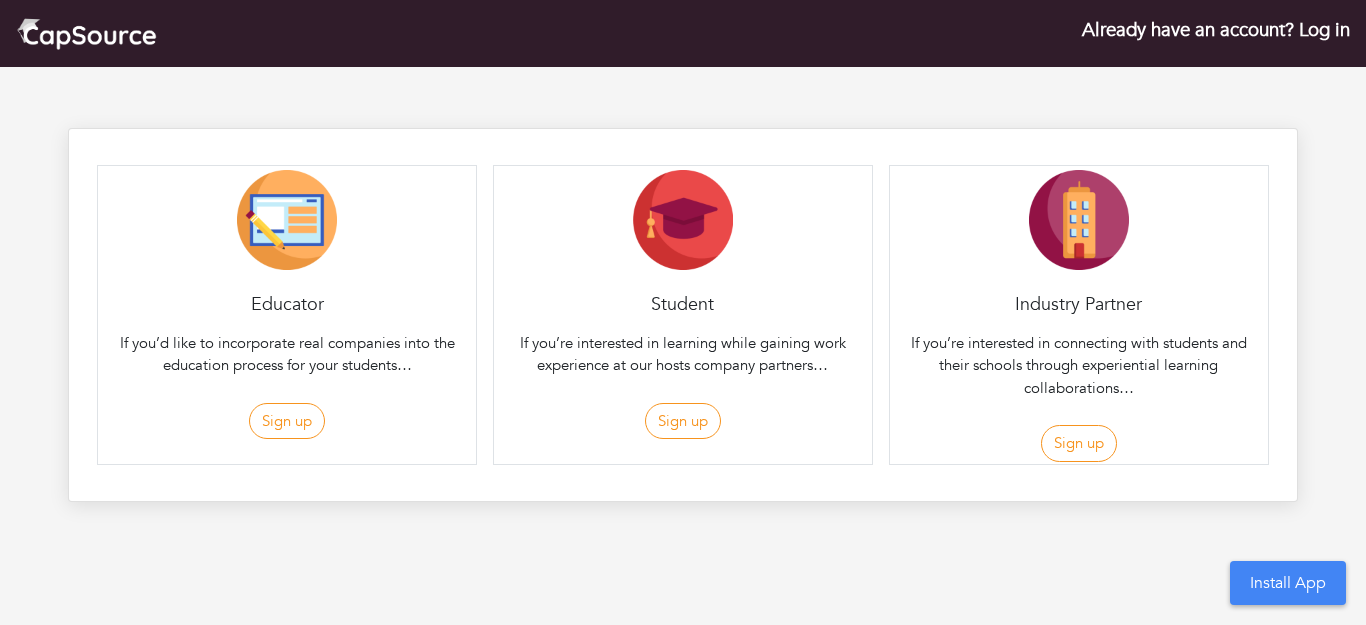 click on "Industry Partner
If you’re interested in connecting with students and their schools through experiential learning collaborations…
Sign up" at bounding box center [1079, 315] 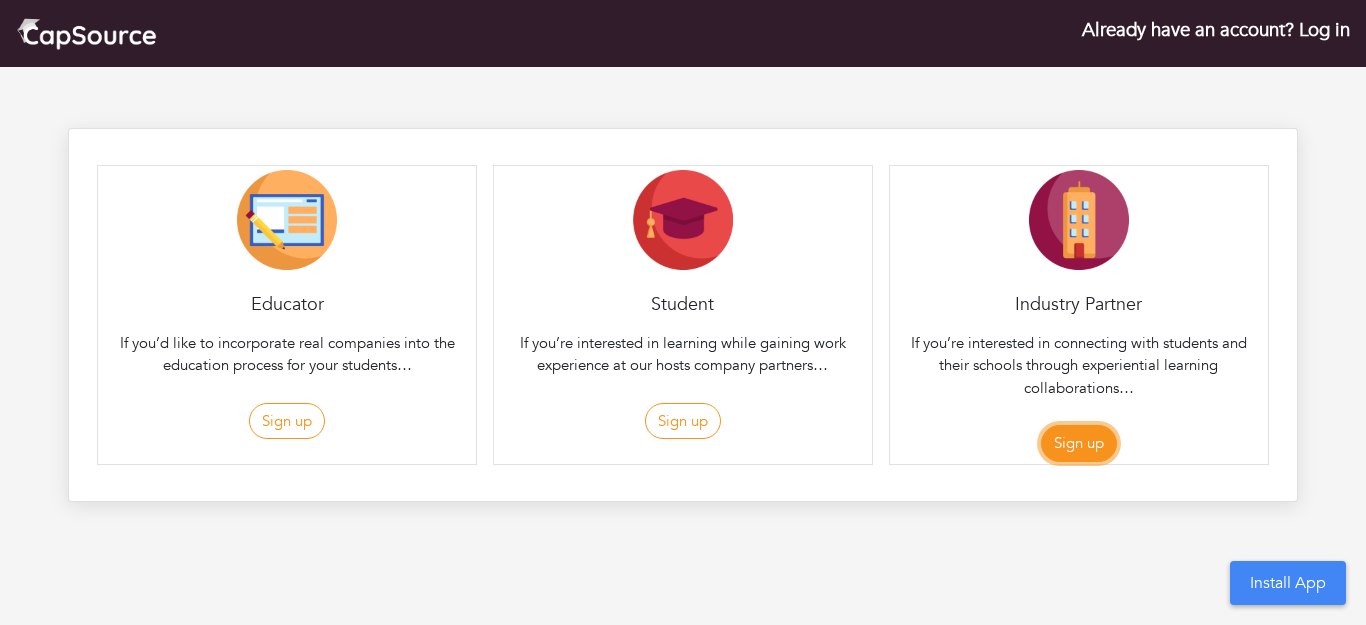 click on "Sign up" at bounding box center [1079, 443] 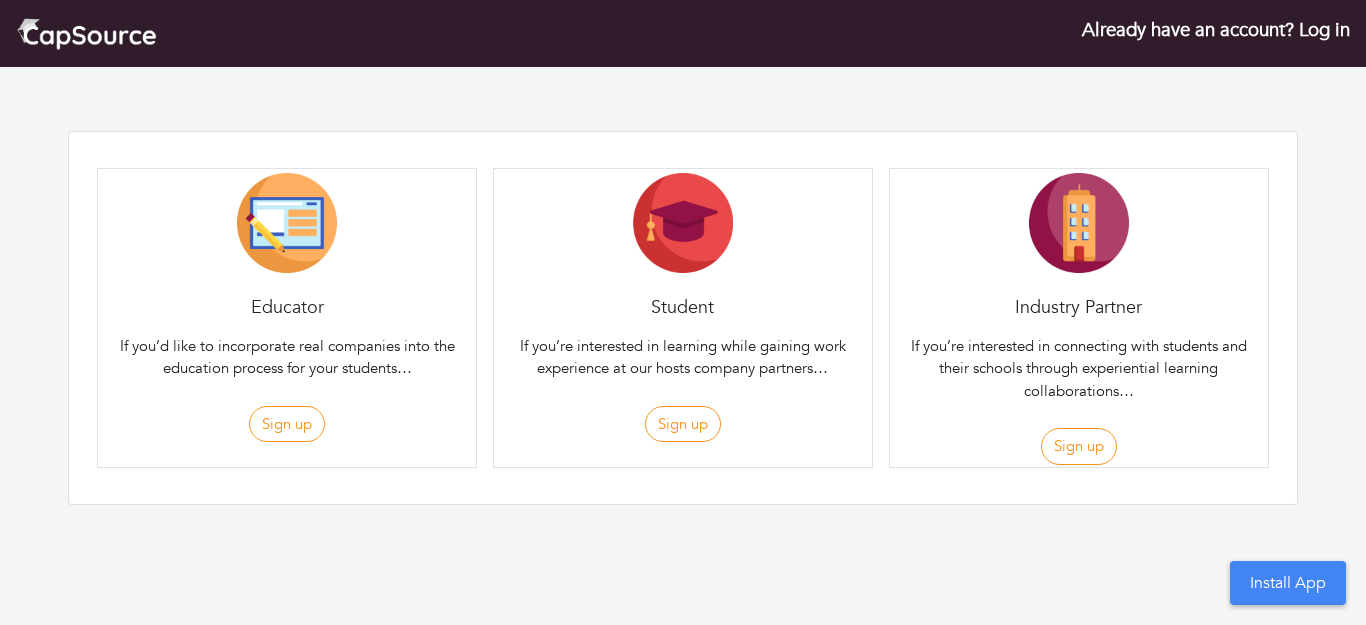 click on "Already have an account? Log in" at bounding box center [1216, 30] 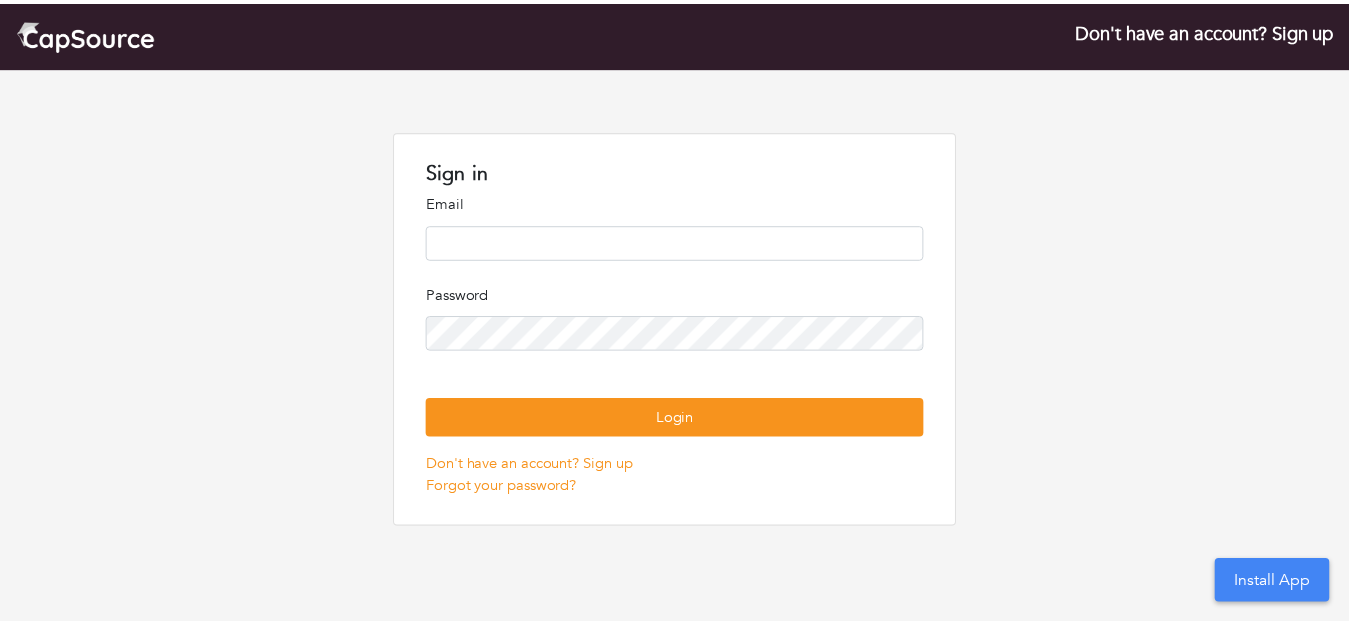 scroll, scrollTop: 0, scrollLeft: 0, axis: both 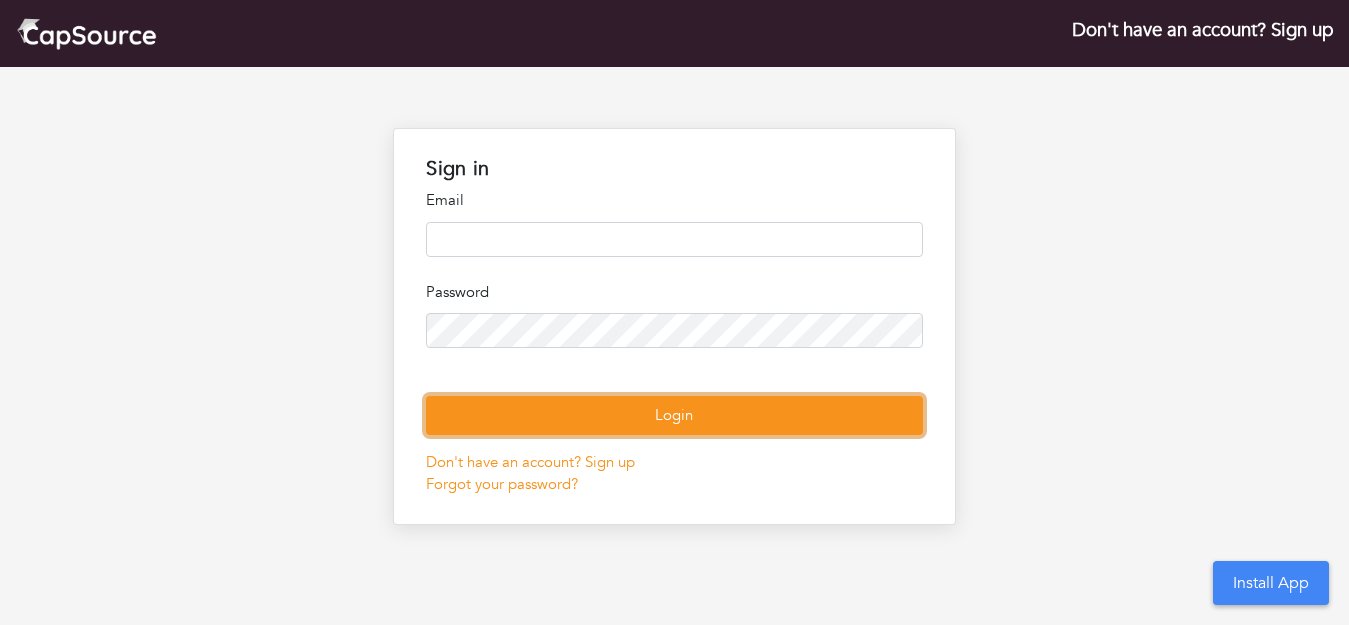 click on "Login" at bounding box center [674, 415] 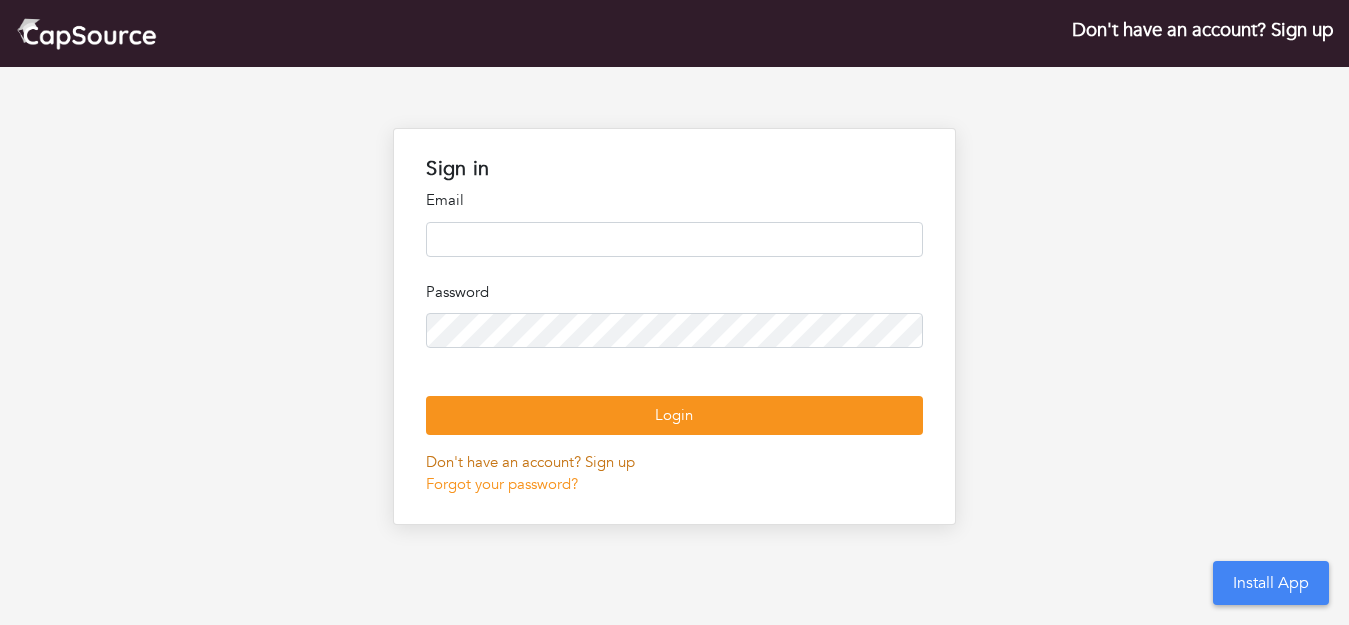 click on "Don't have an account? Sign up" at bounding box center (530, 462) 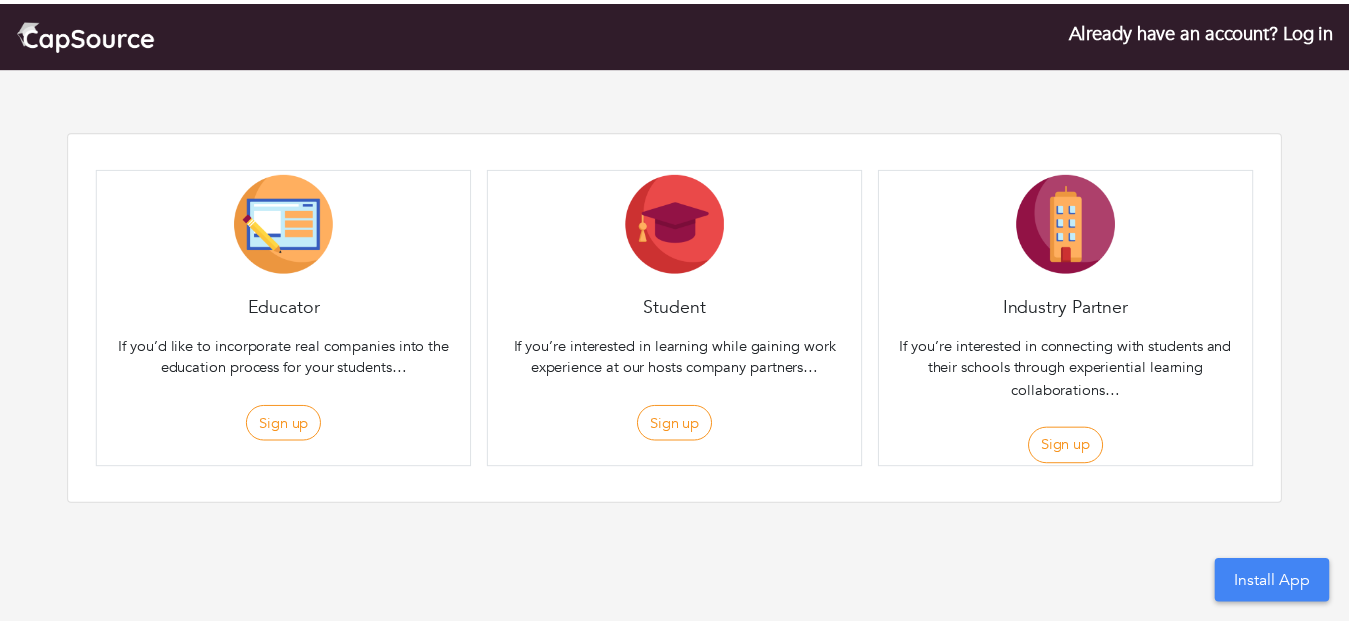 scroll, scrollTop: 0, scrollLeft: 0, axis: both 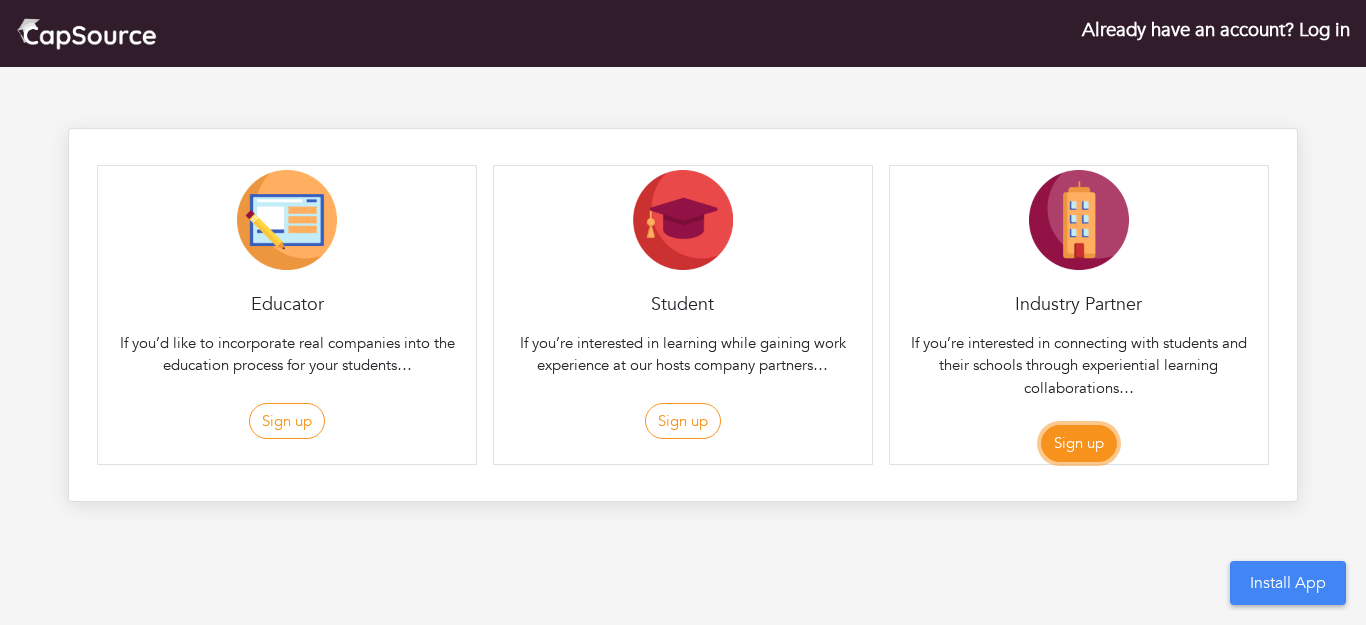 click on "Sign up" at bounding box center (1079, 443) 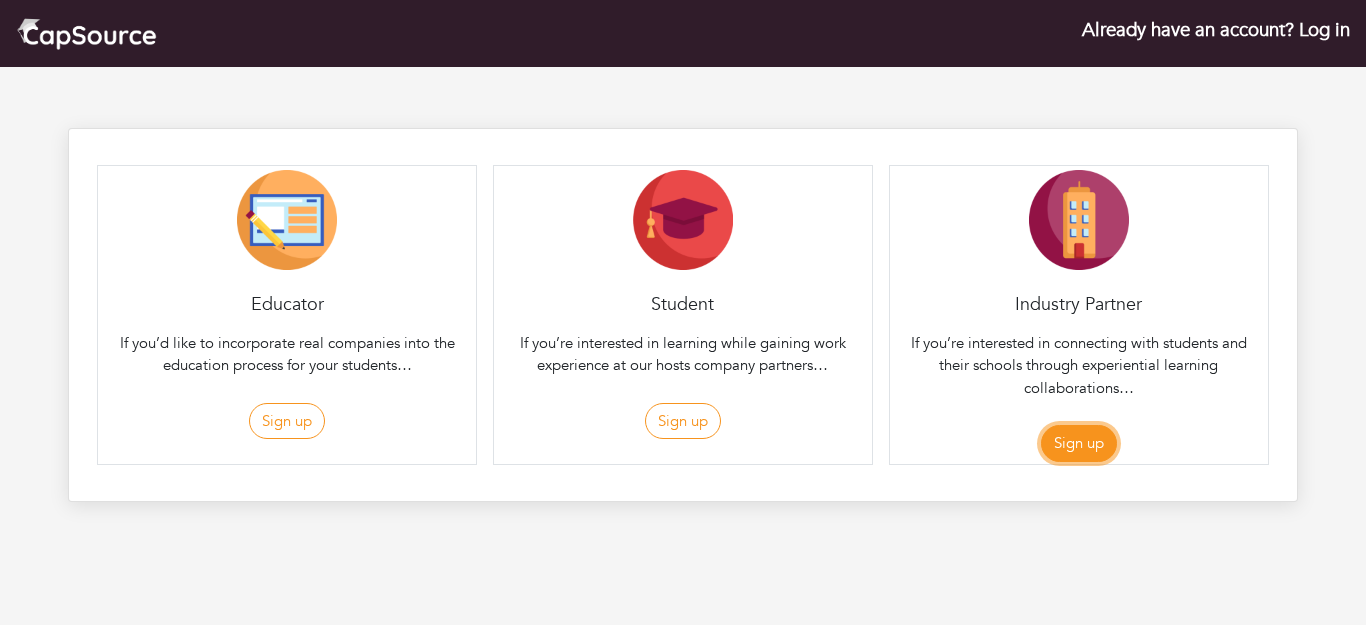 click on "Sign up" at bounding box center [1079, 443] 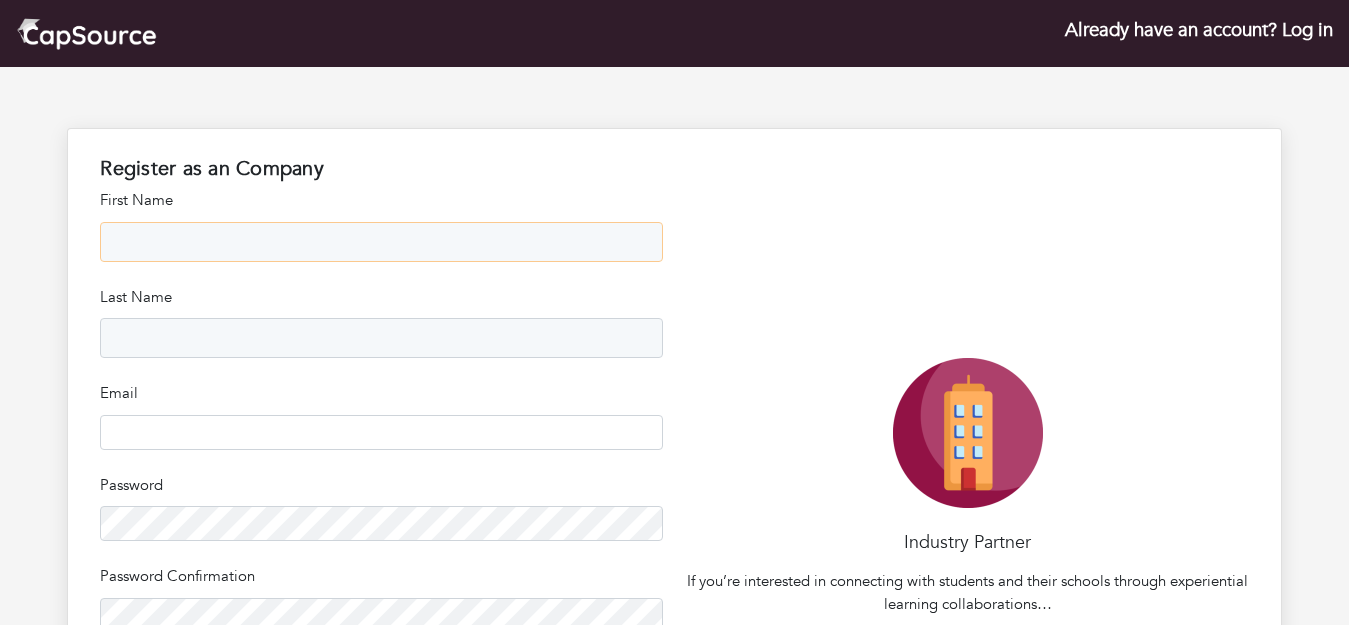 click at bounding box center [381, 242] 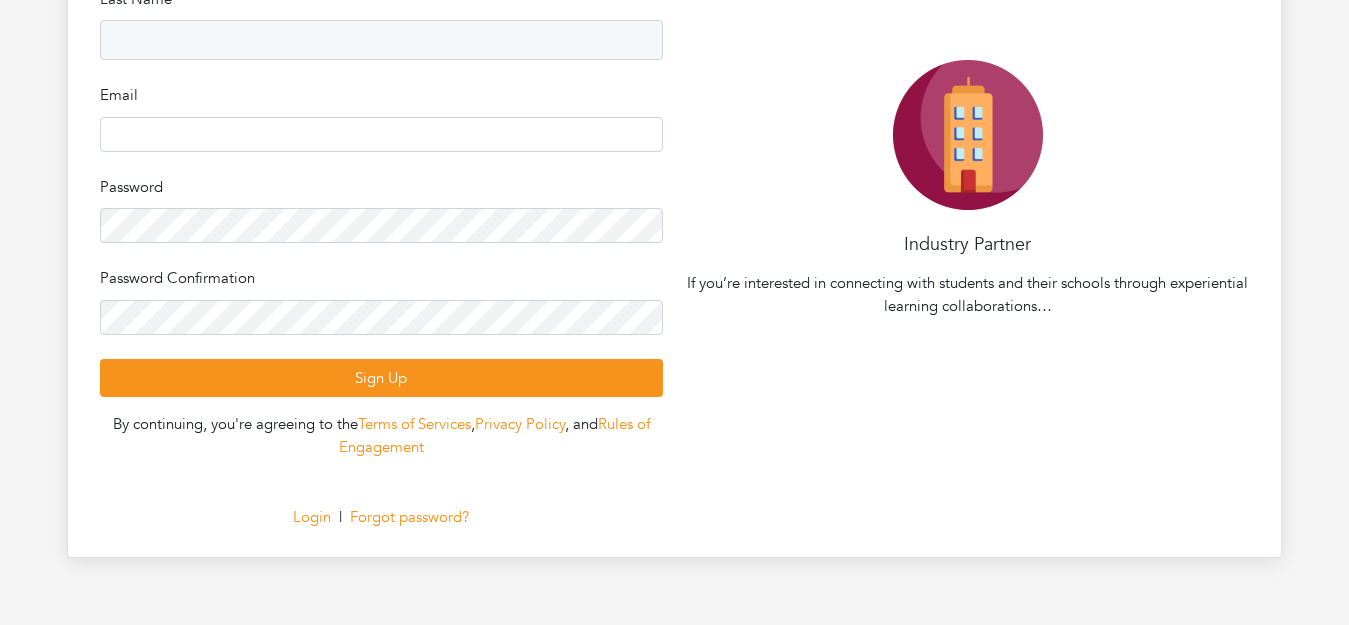scroll, scrollTop: 0, scrollLeft: 0, axis: both 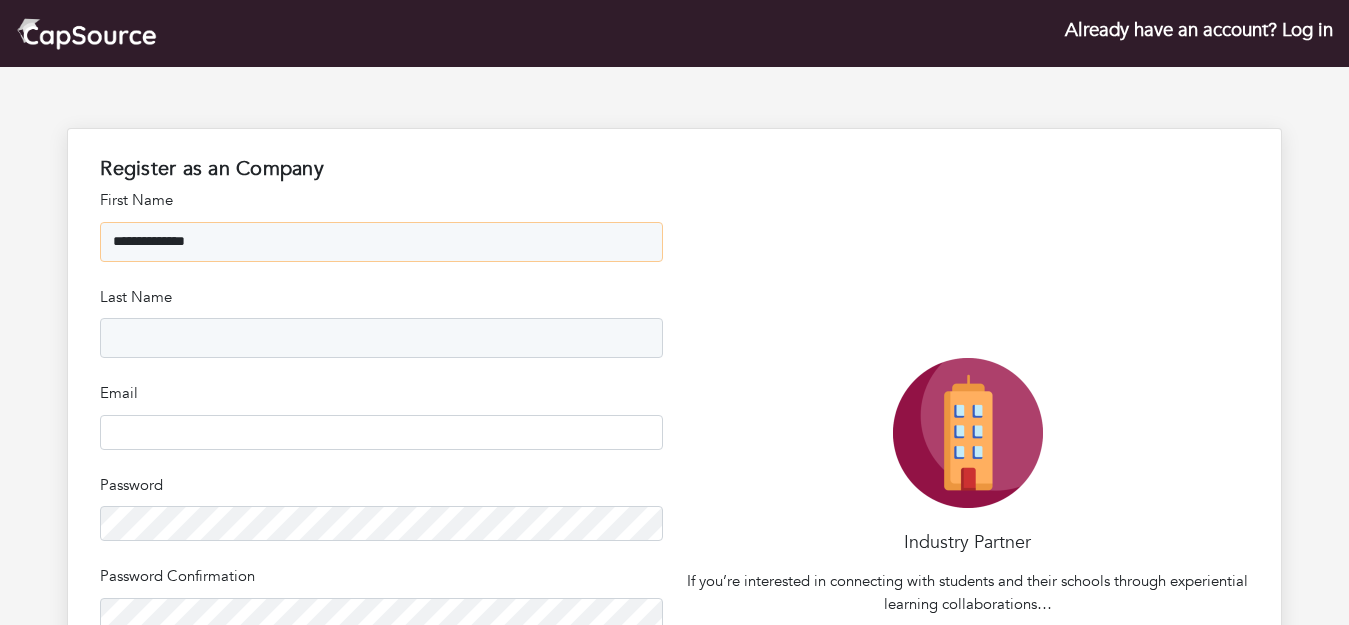 click on "**********" at bounding box center [381, 242] 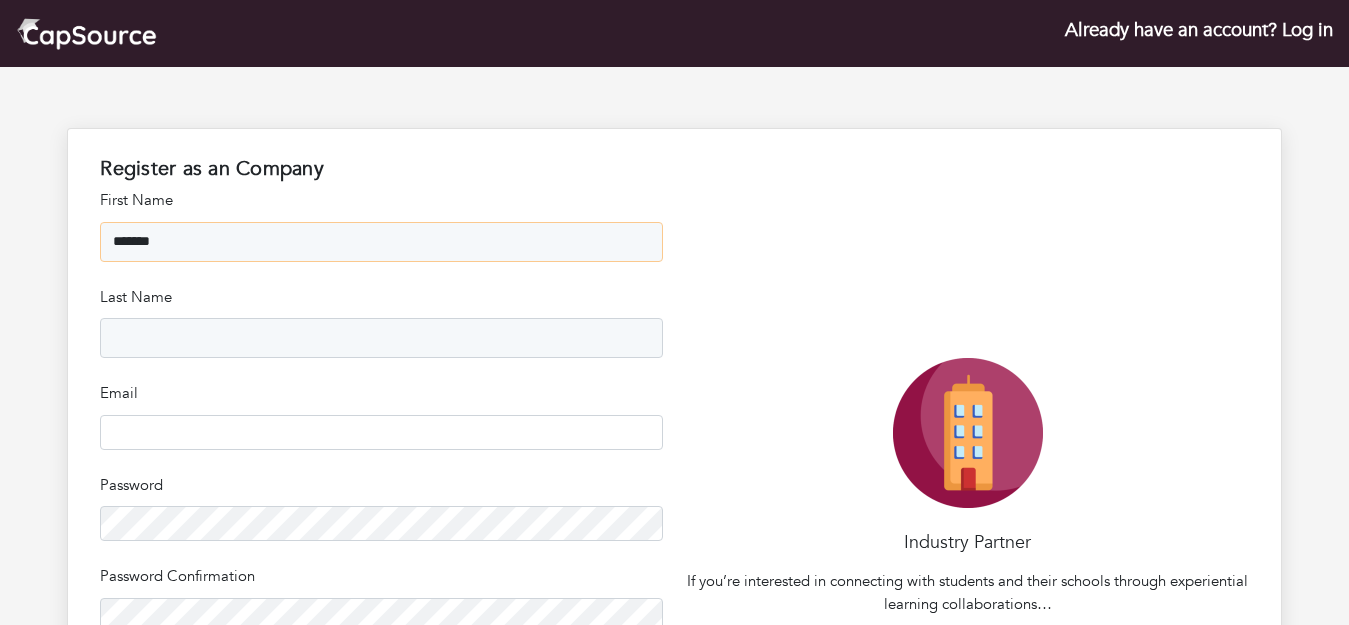 type on "******" 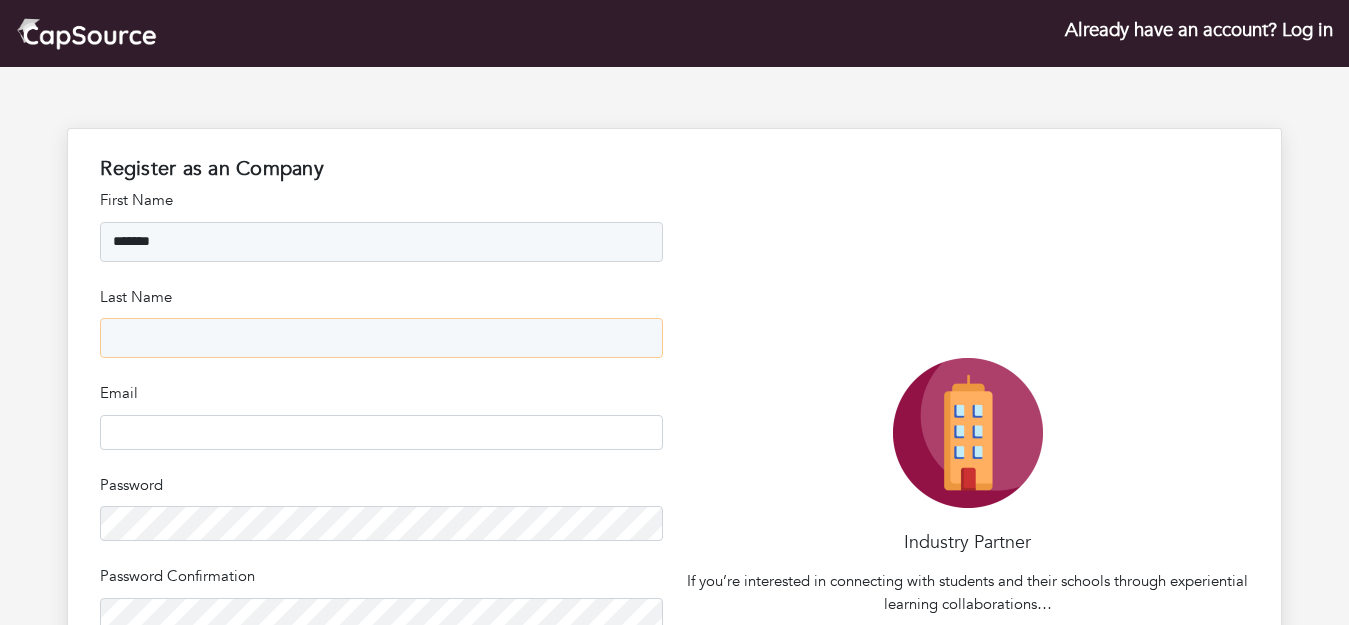 click at bounding box center (381, 338) 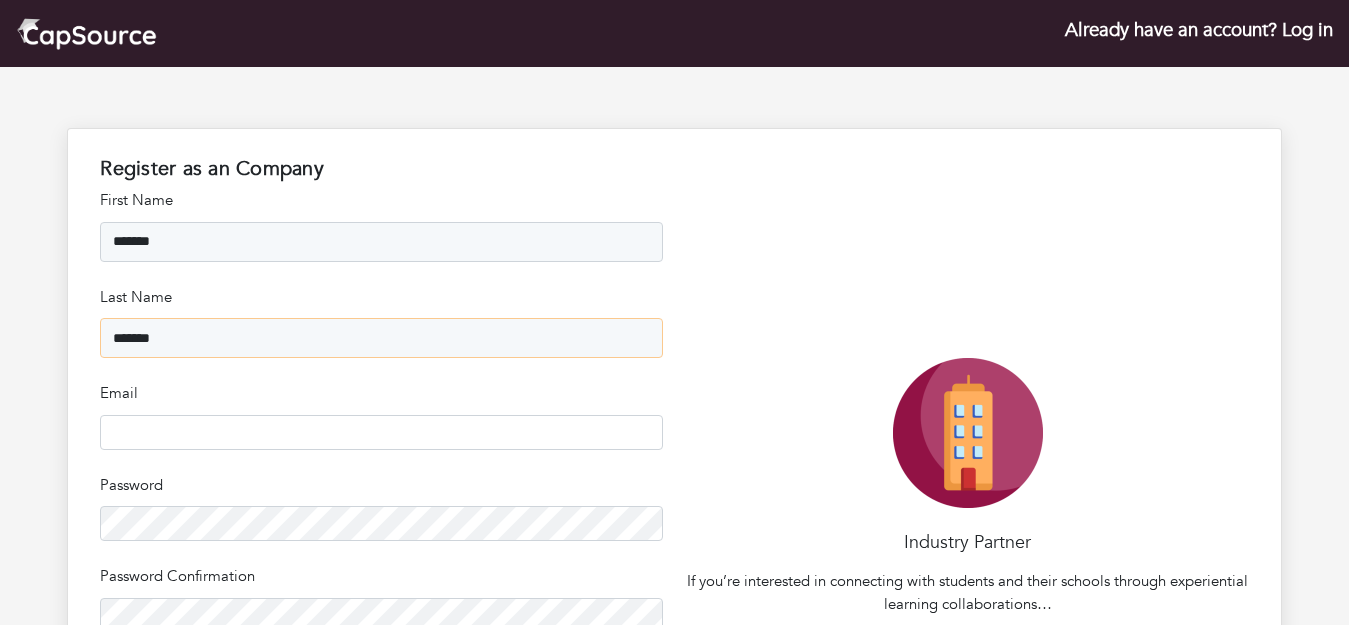 type on "*******" 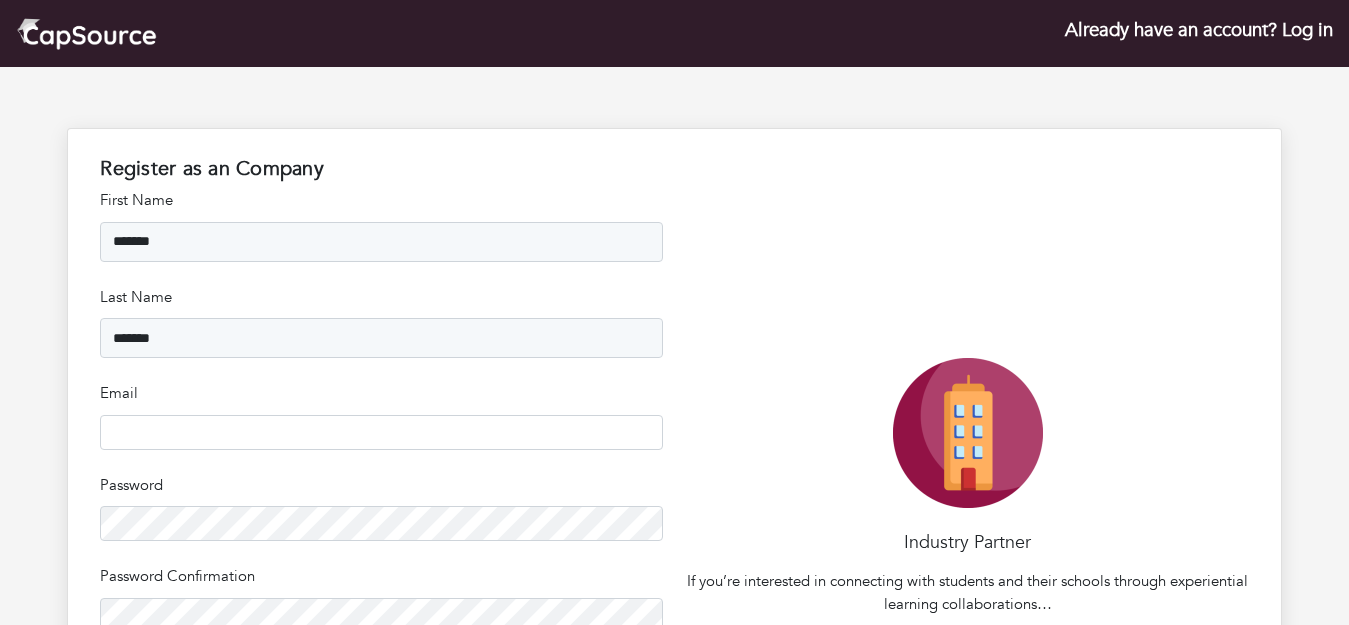click on "Email" at bounding box center (381, 416) 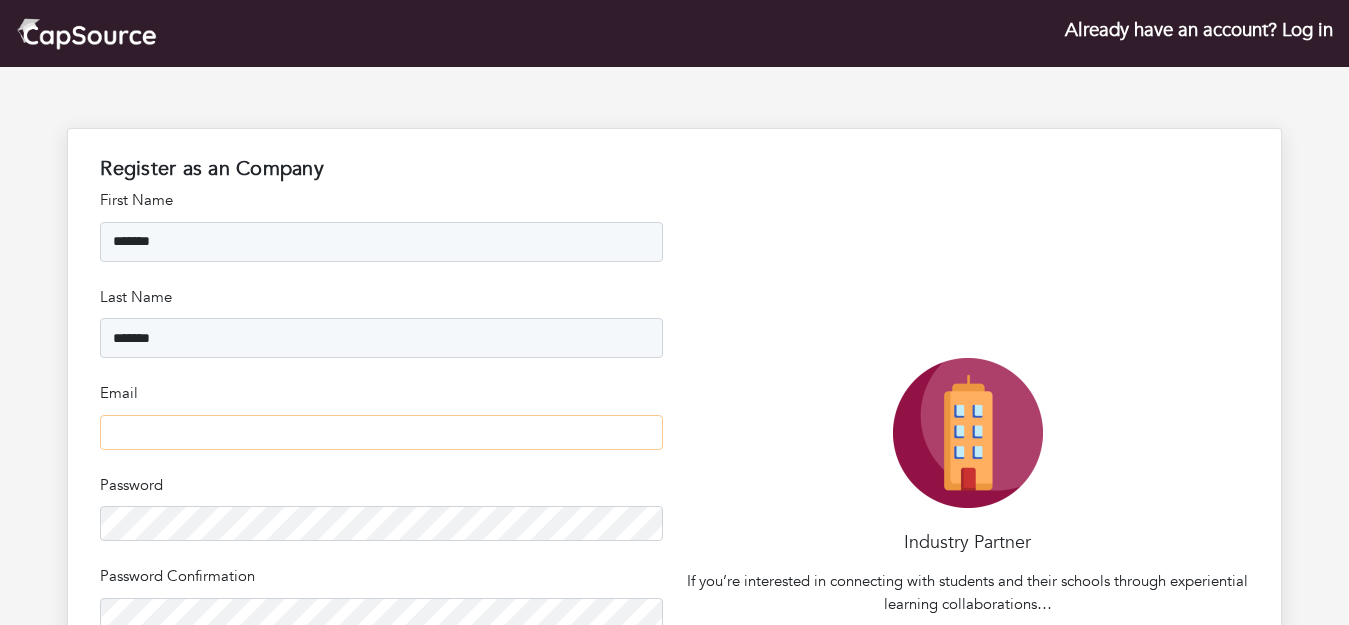 click at bounding box center (381, 432) 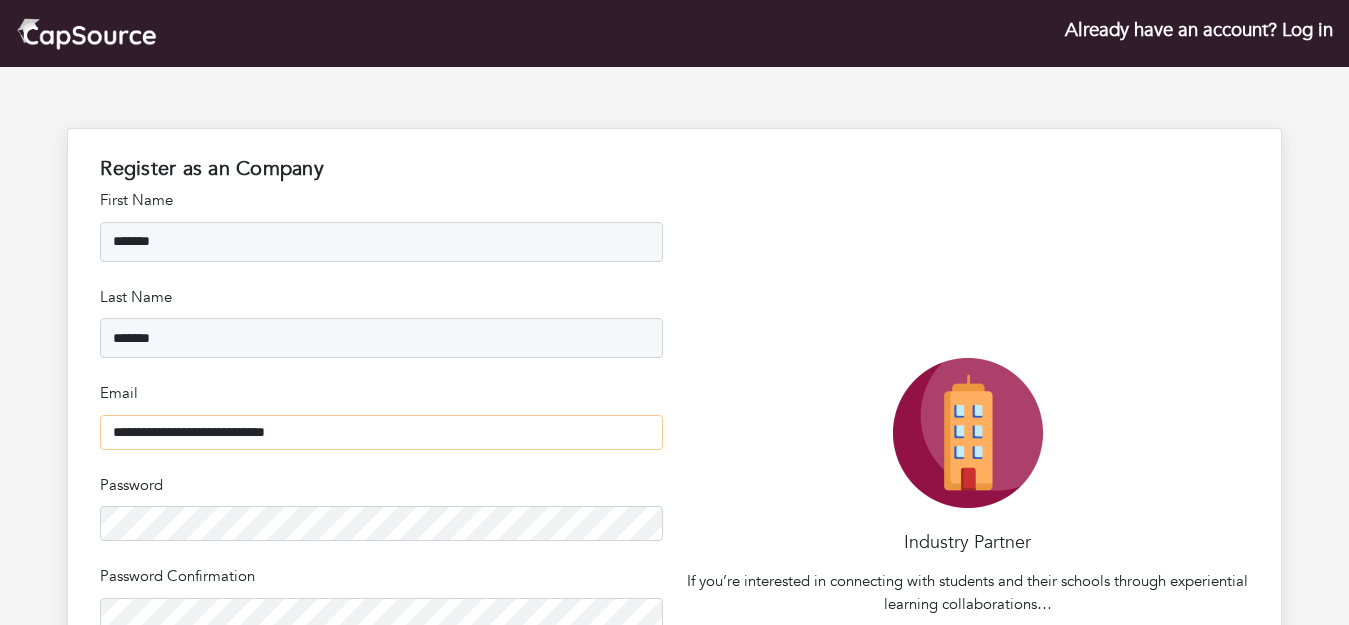 type on "**********" 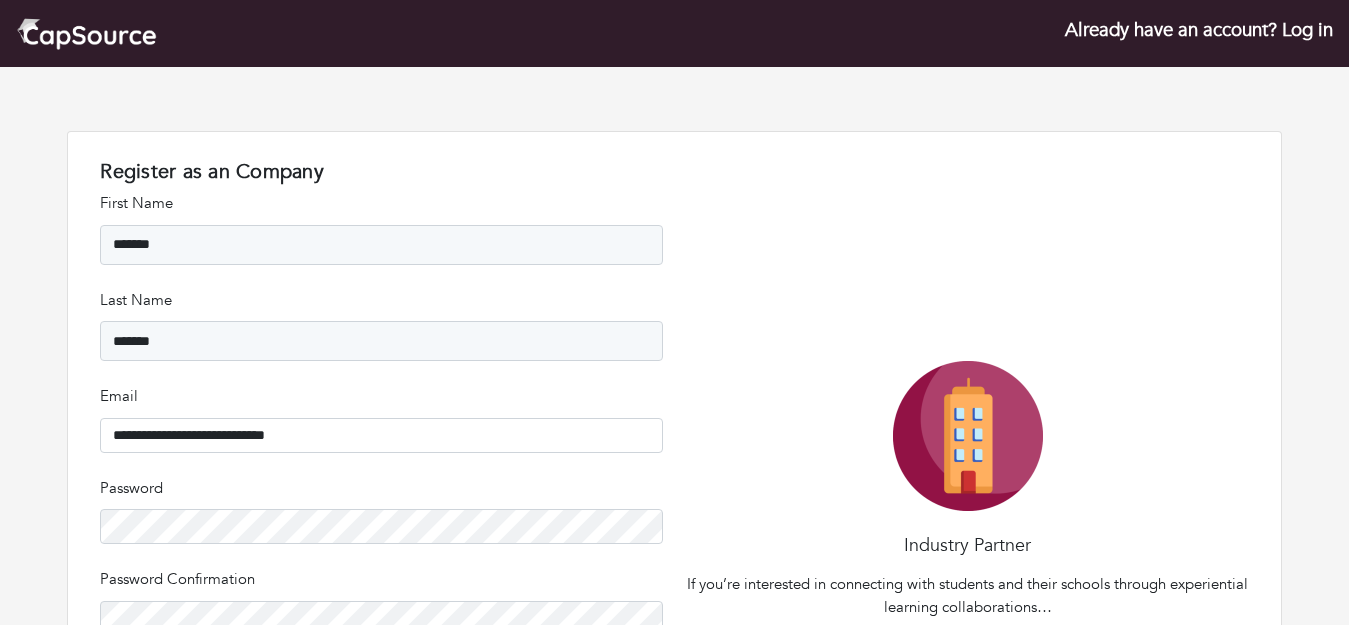click on "Educator
If you’d like to incorporate real companies into the education process for your students…
Sign up
Student
If you’re interested in learning while gaining work experience at our hosts company partners…
Sign up
Industry Partner
If you’re interested in connecting with students and their schools through experiential learning collaborations…
Sign up
Register as an Educator
Register as an Student
Register as an Company
First Name
****** *******" at bounding box center (674, 495) 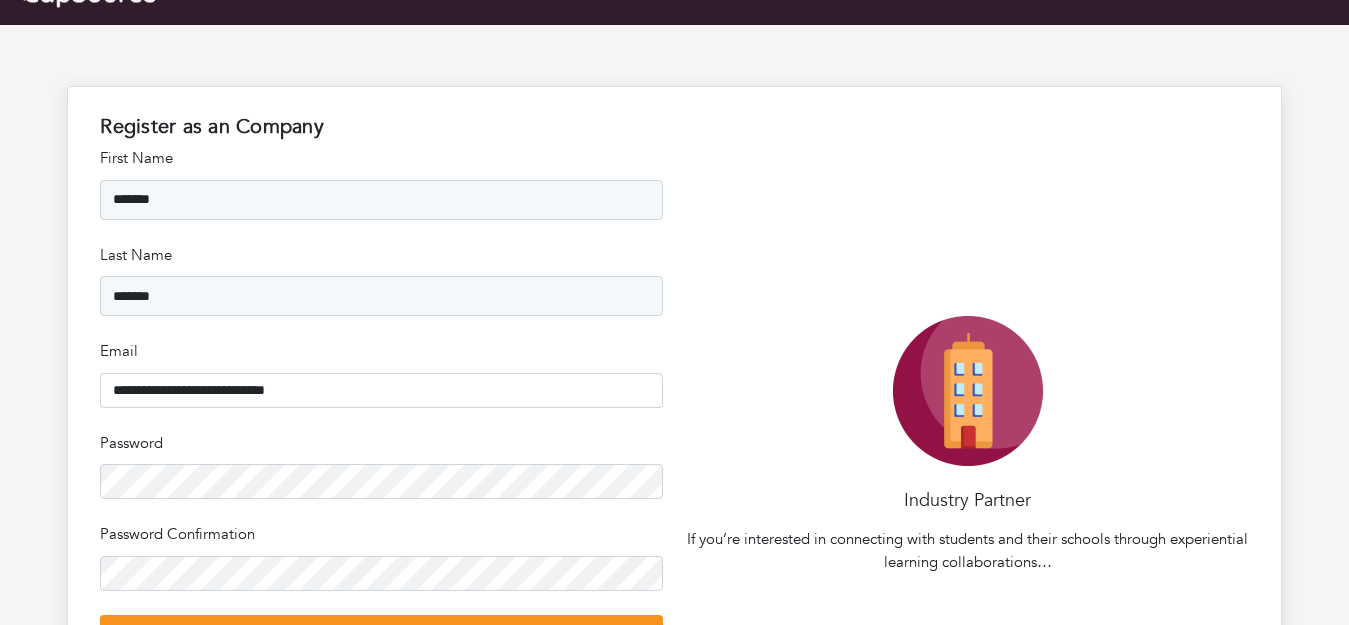 scroll, scrollTop: 100, scrollLeft: 0, axis: vertical 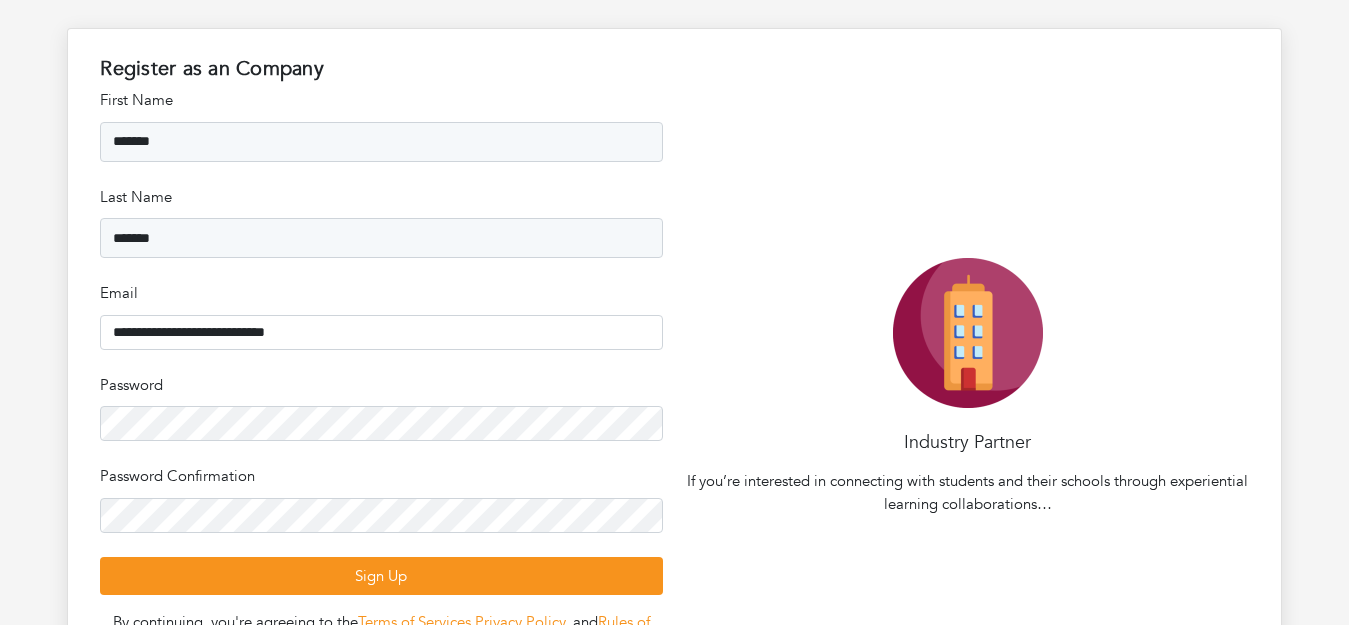 click on "Educator
If you’d like to incorporate real companies into the education process for your students…
Sign up
Student
If you’re interested in learning while gaining work experience at our hosts company partners…
Sign up
Industry Partner
If you’re interested in connecting with students and their schools through experiential learning collaborations…
Sign up
Register as an Educator
Register as an Student
Register as an Company
First Name
******" at bounding box center [674, 392] 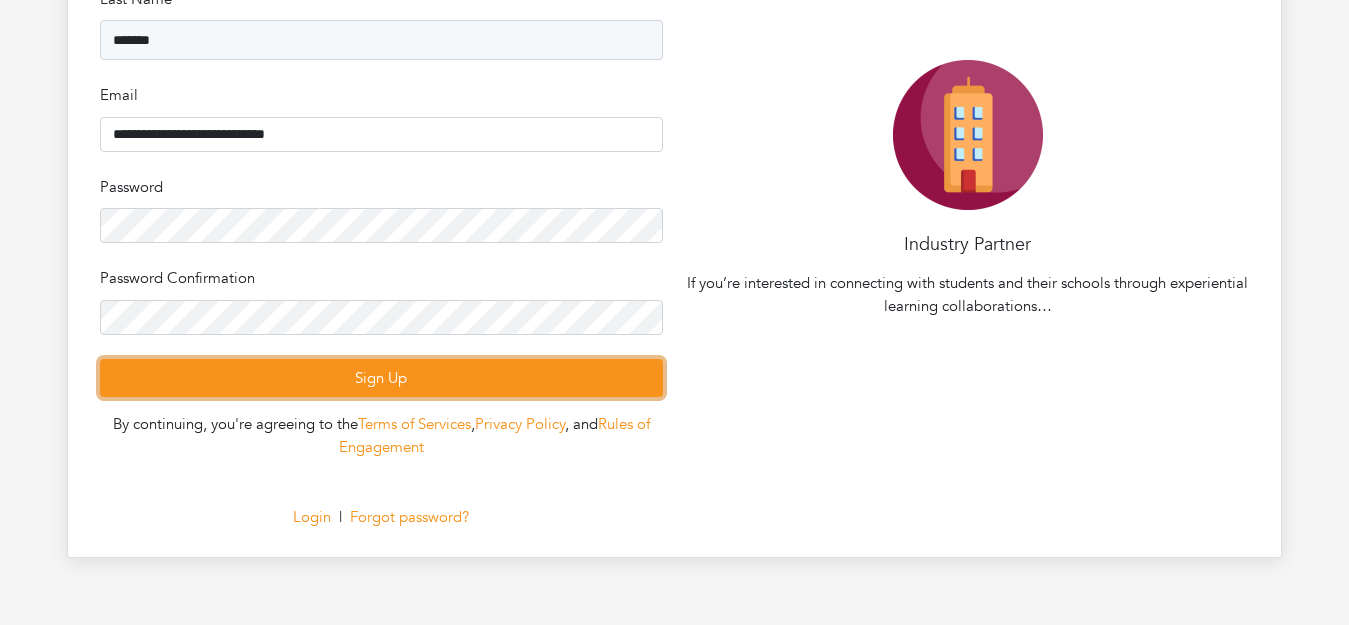 click on "Sign Up" at bounding box center (381, 378) 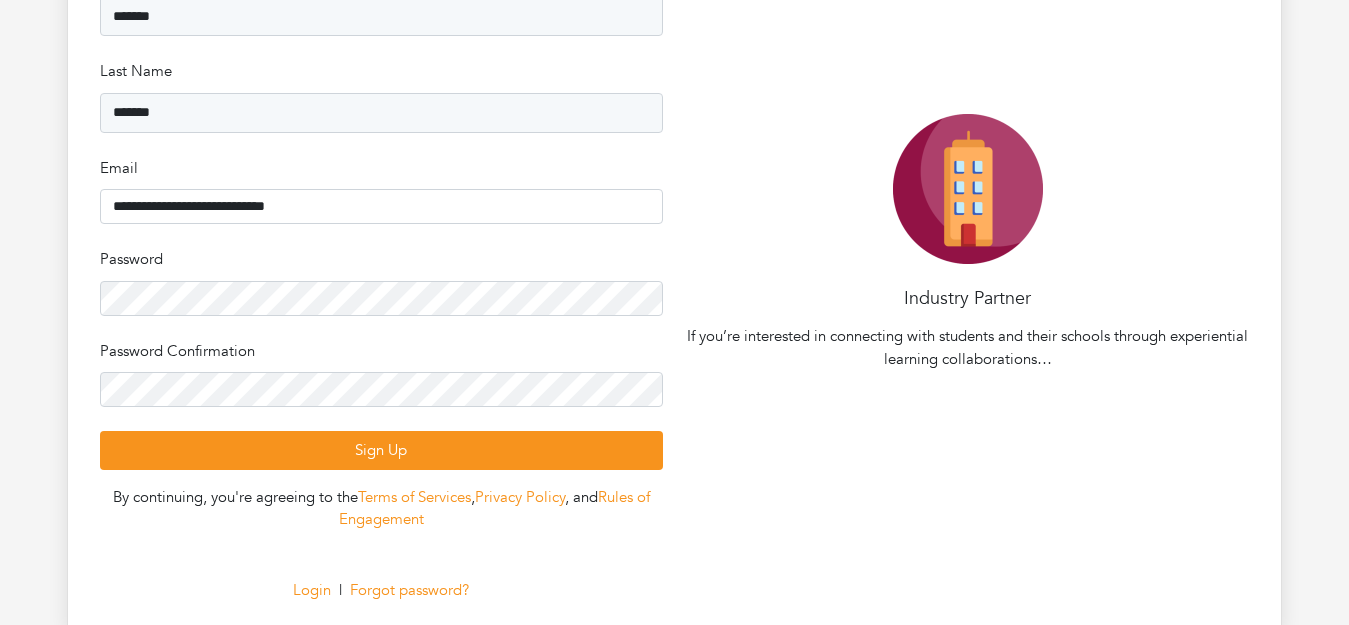 scroll, scrollTop: 300, scrollLeft: 0, axis: vertical 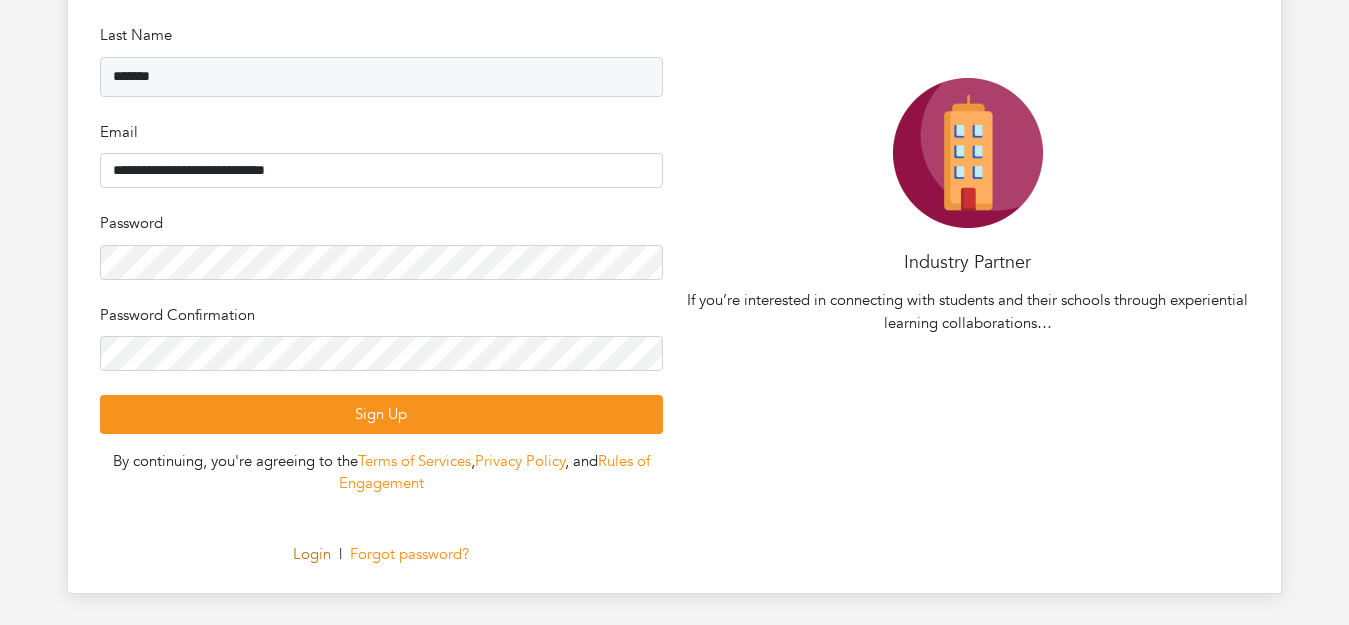 click on "Login" at bounding box center [312, 554] 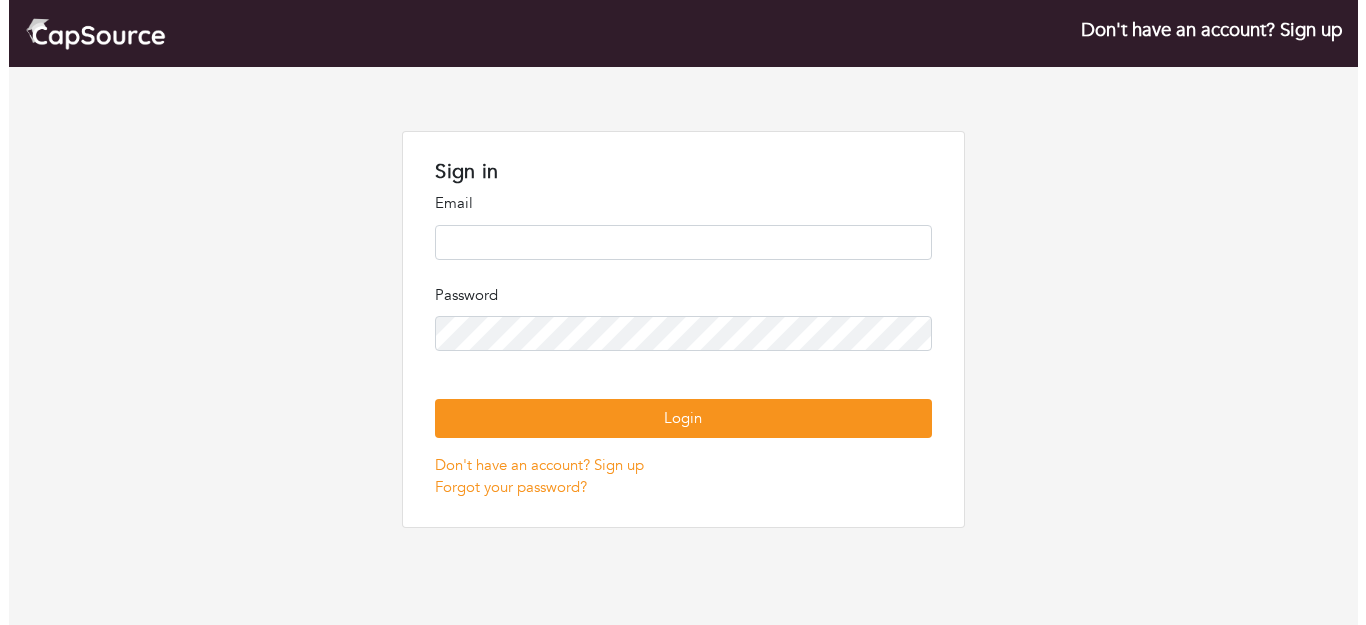 scroll, scrollTop: 0, scrollLeft: 0, axis: both 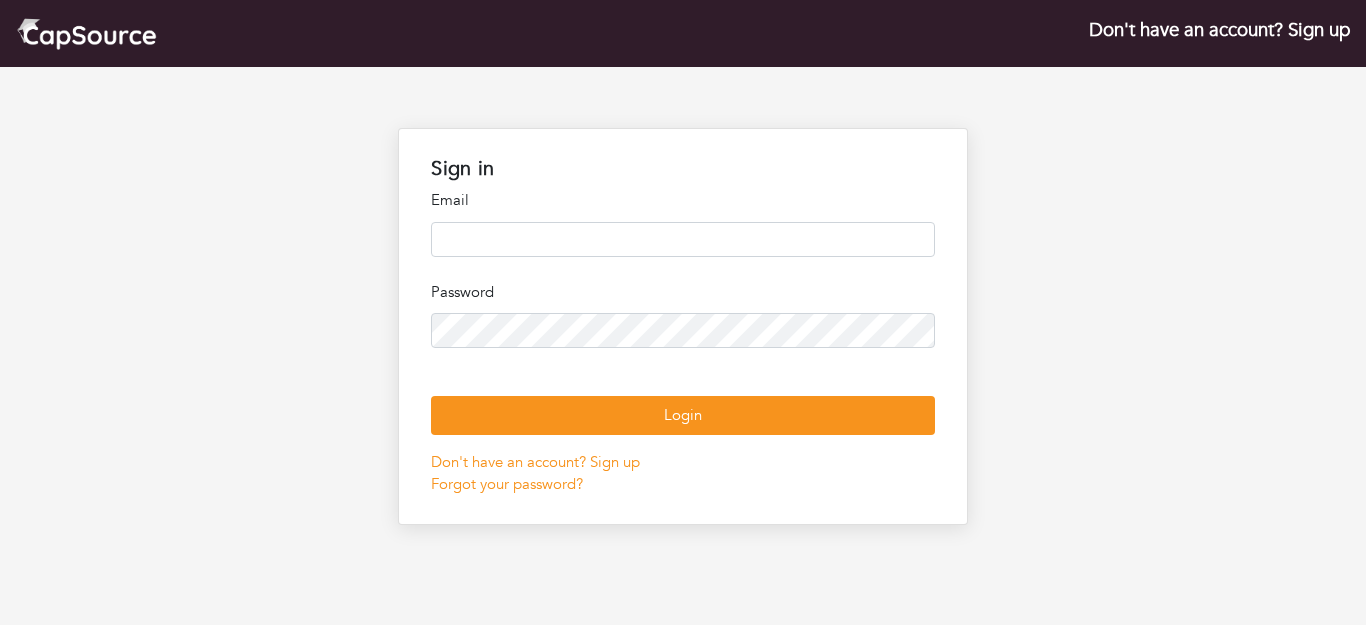 click on "Password" at bounding box center [682, 315] 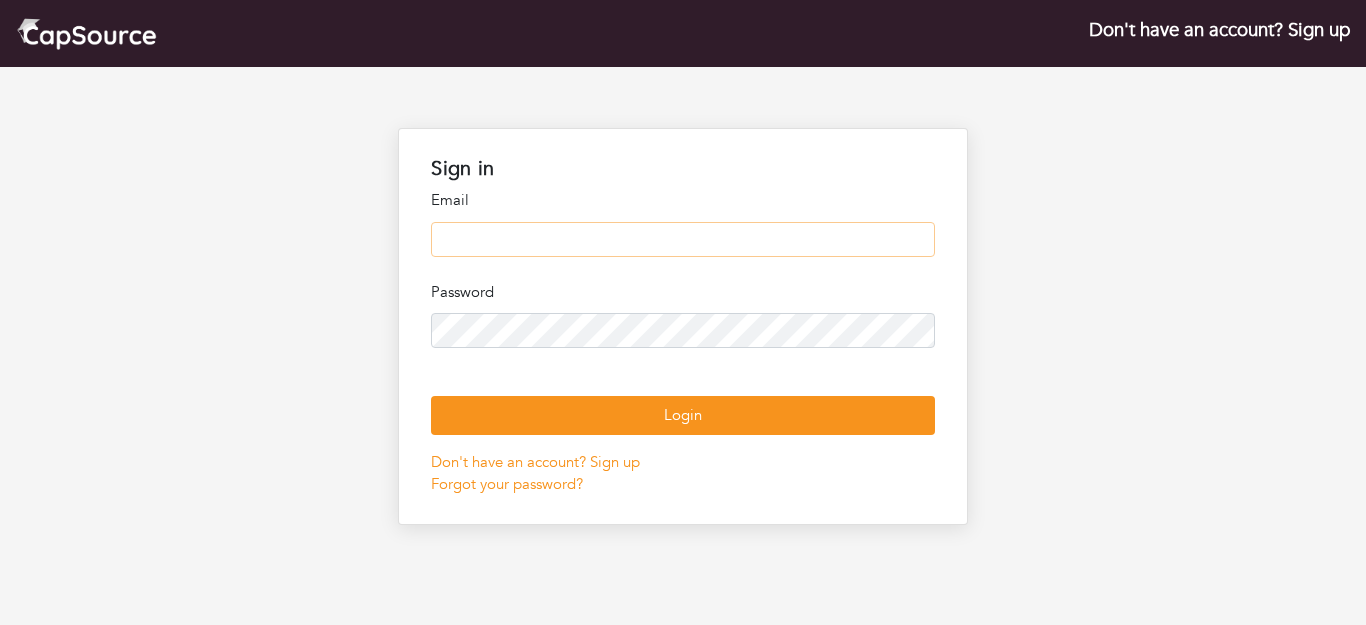 click at bounding box center [682, 239] 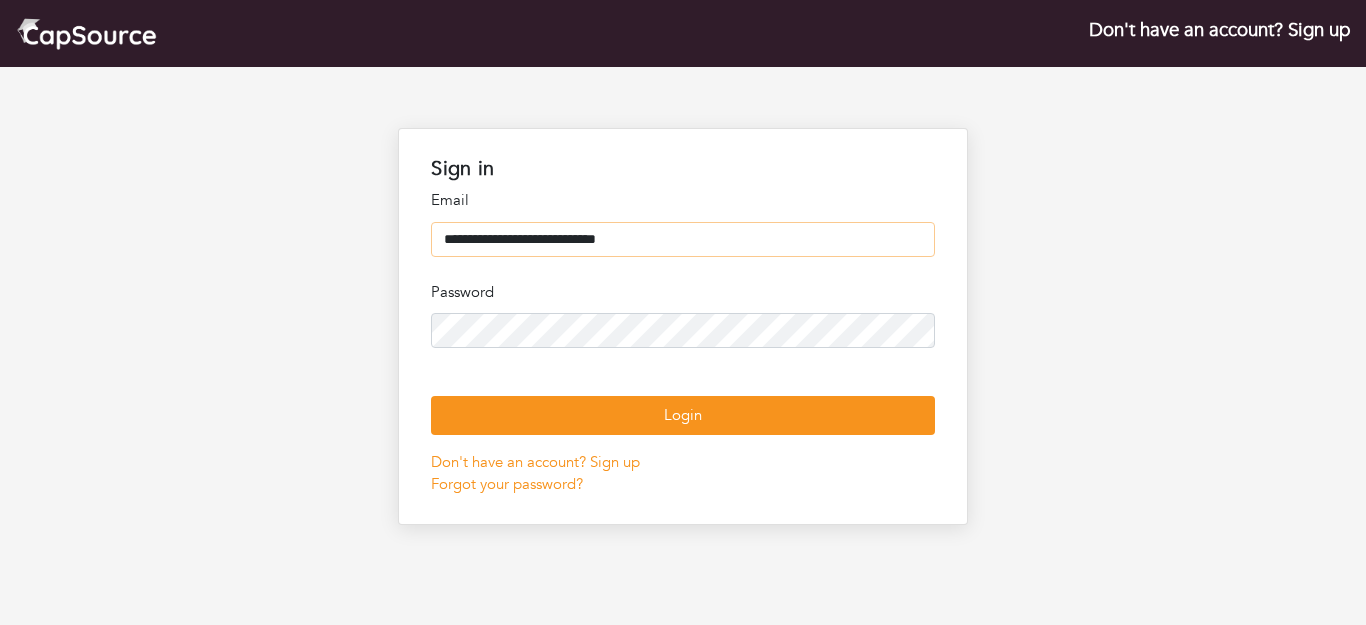 type on "**********" 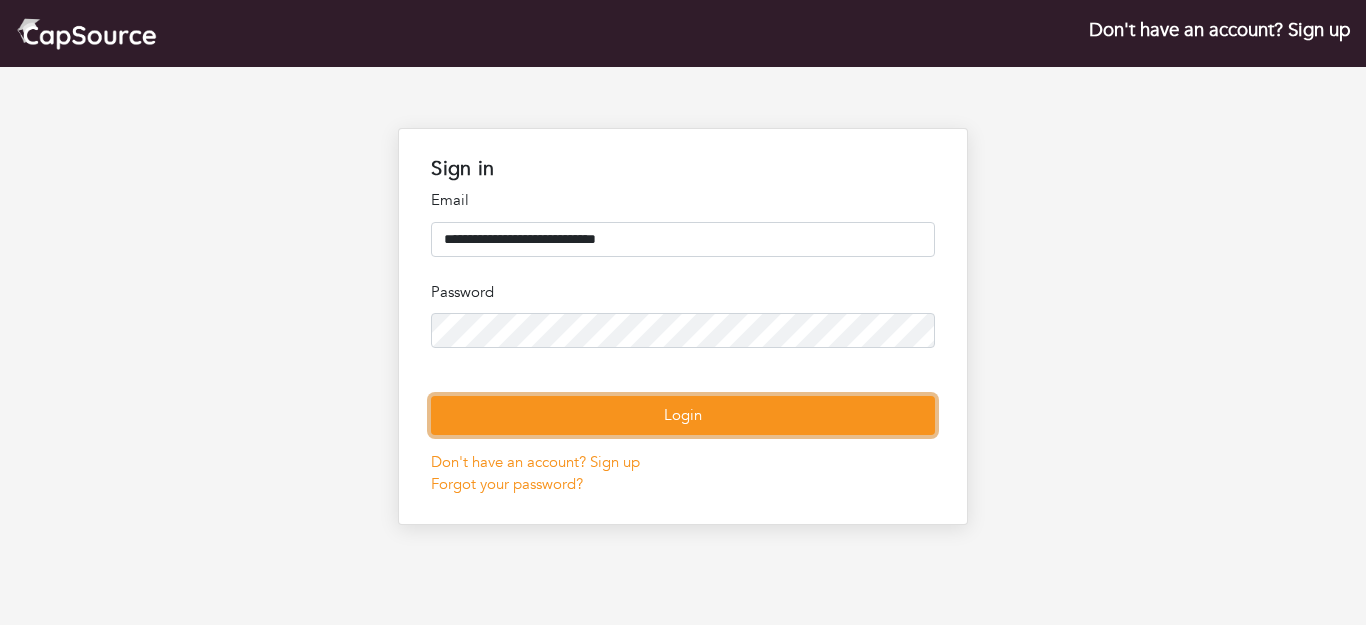 click on "Login" at bounding box center (682, 415) 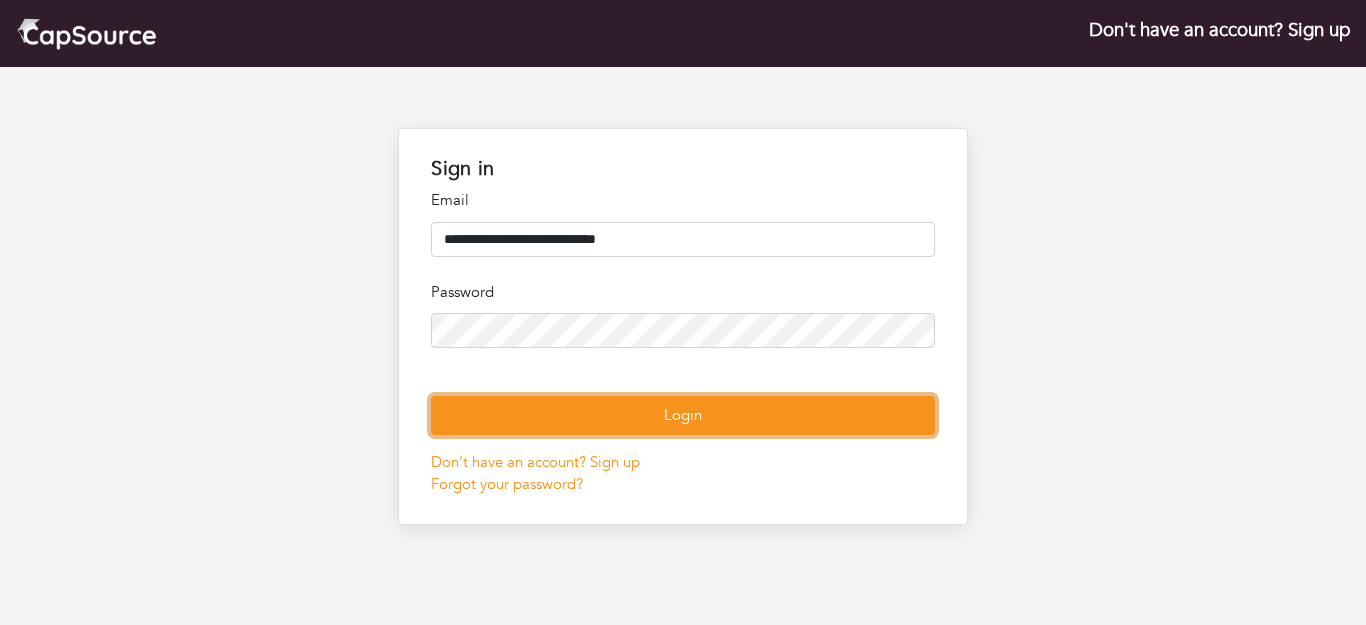 click on "Login" at bounding box center [682, 415] 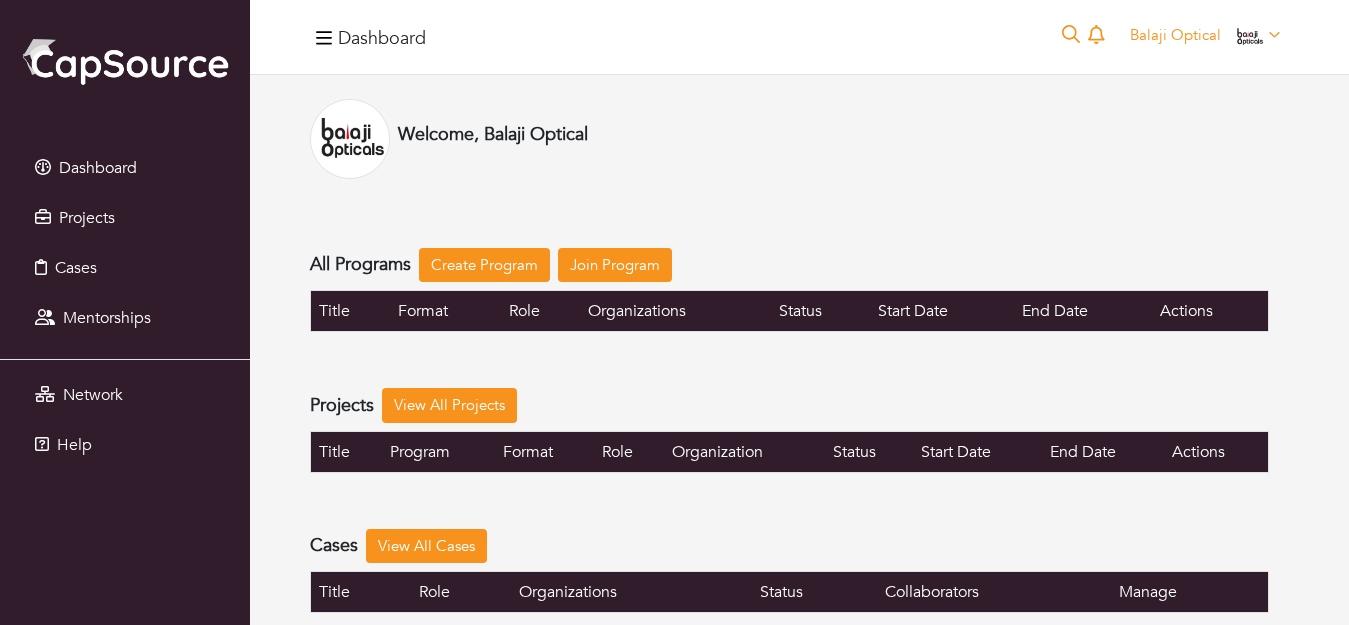 scroll, scrollTop: 0, scrollLeft: 0, axis: both 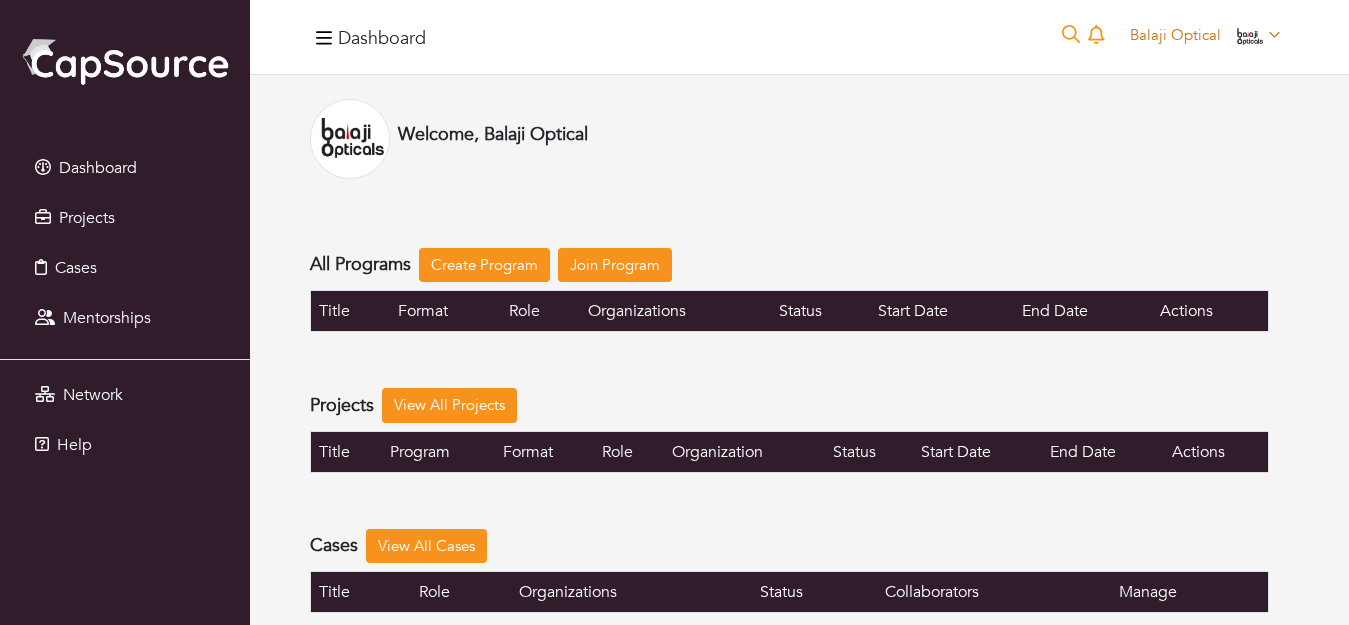 click on "Balaji Optical" at bounding box center (1205, 35) 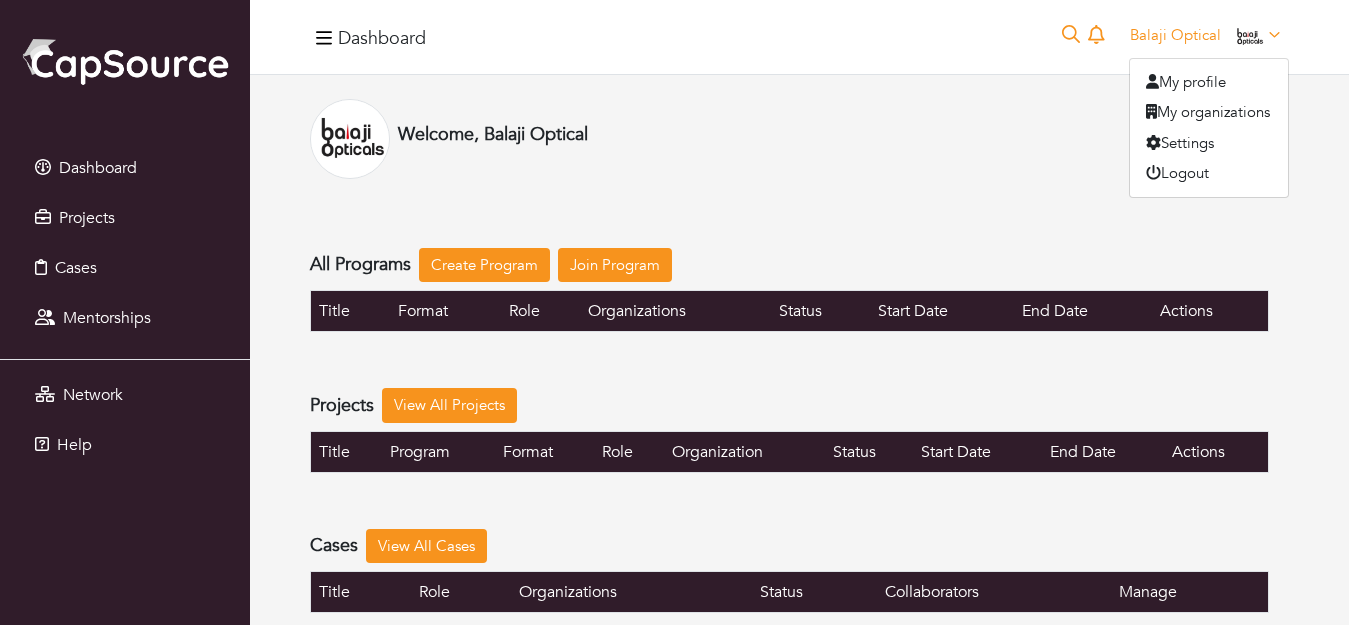 click on "Welcome, Balaji Optical" at bounding box center [789, 139] 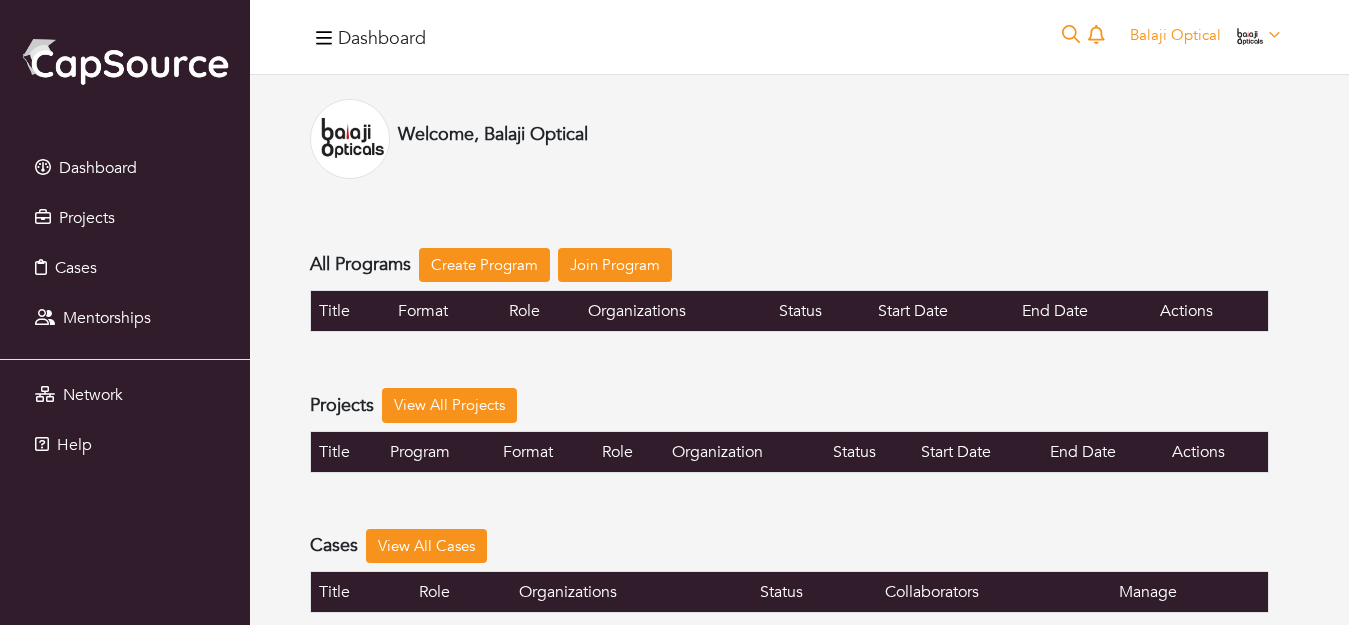 scroll, scrollTop: 199, scrollLeft: 0, axis: vertical 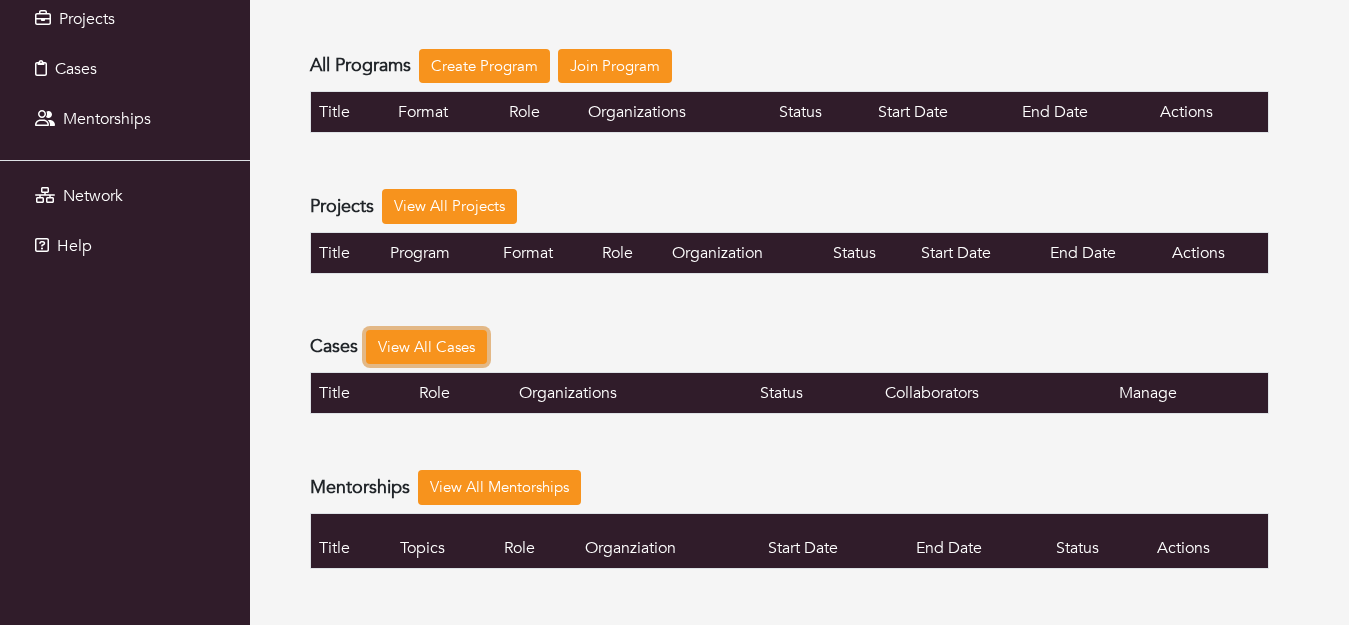 click on "View All Cases" at bounding box center [426, 347] 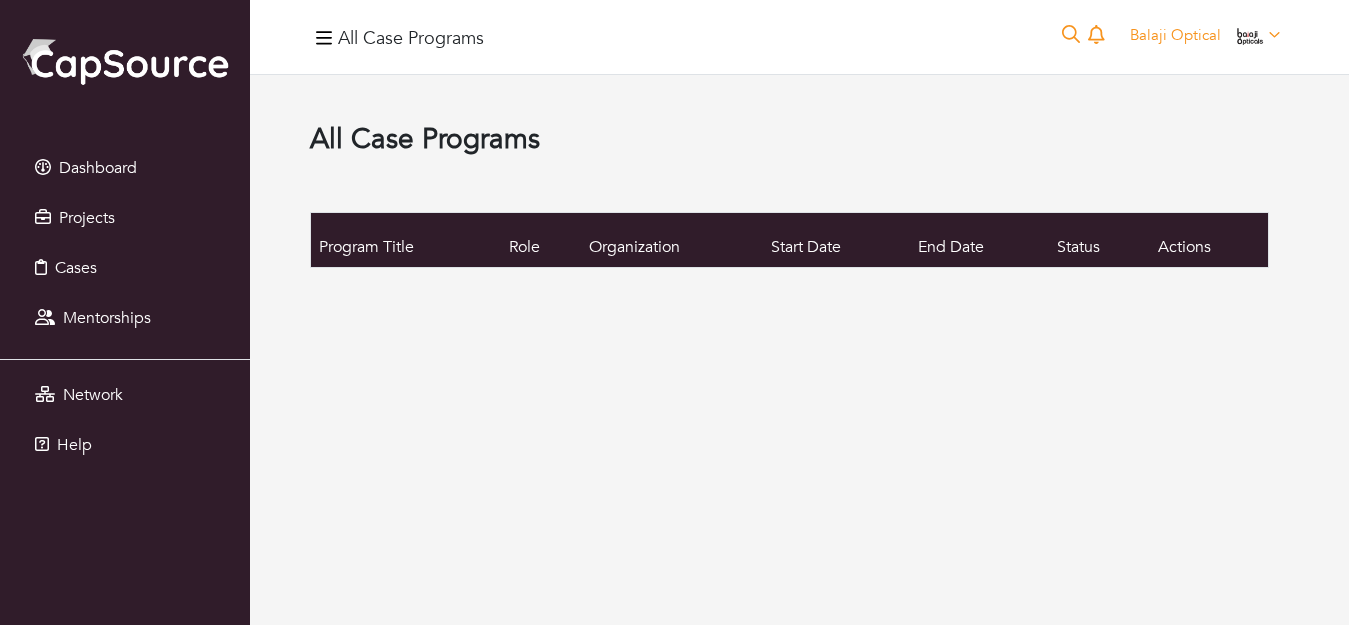 scroll, scrollTop: 0, scrollLeft: 0, axis: both 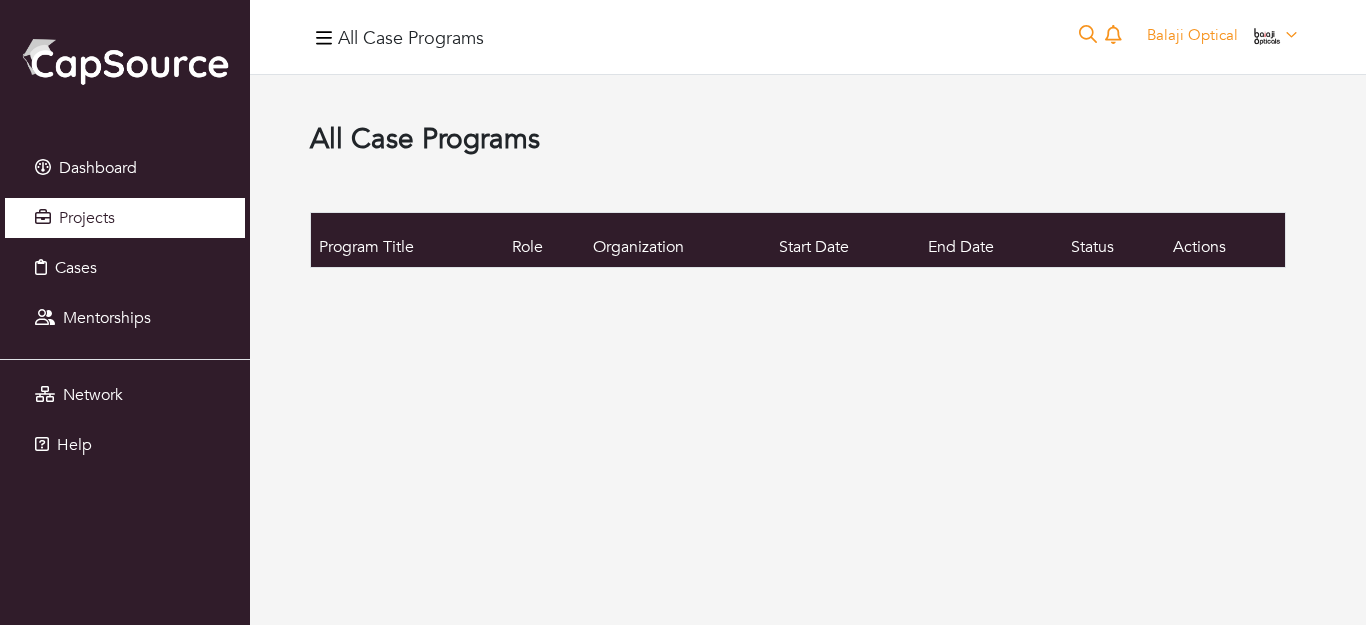 click on "Projects" at bounding box center (87, 218) 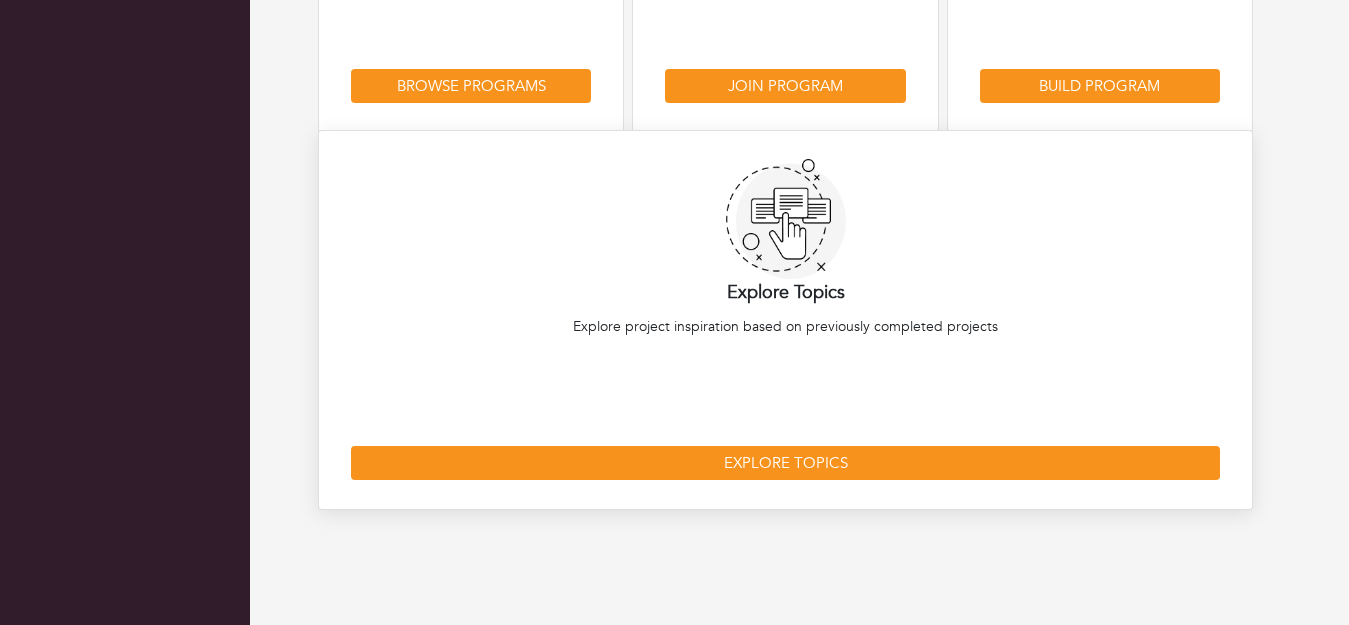 scroll, scrollTop: 0, scrollLeft: 0, axis: both 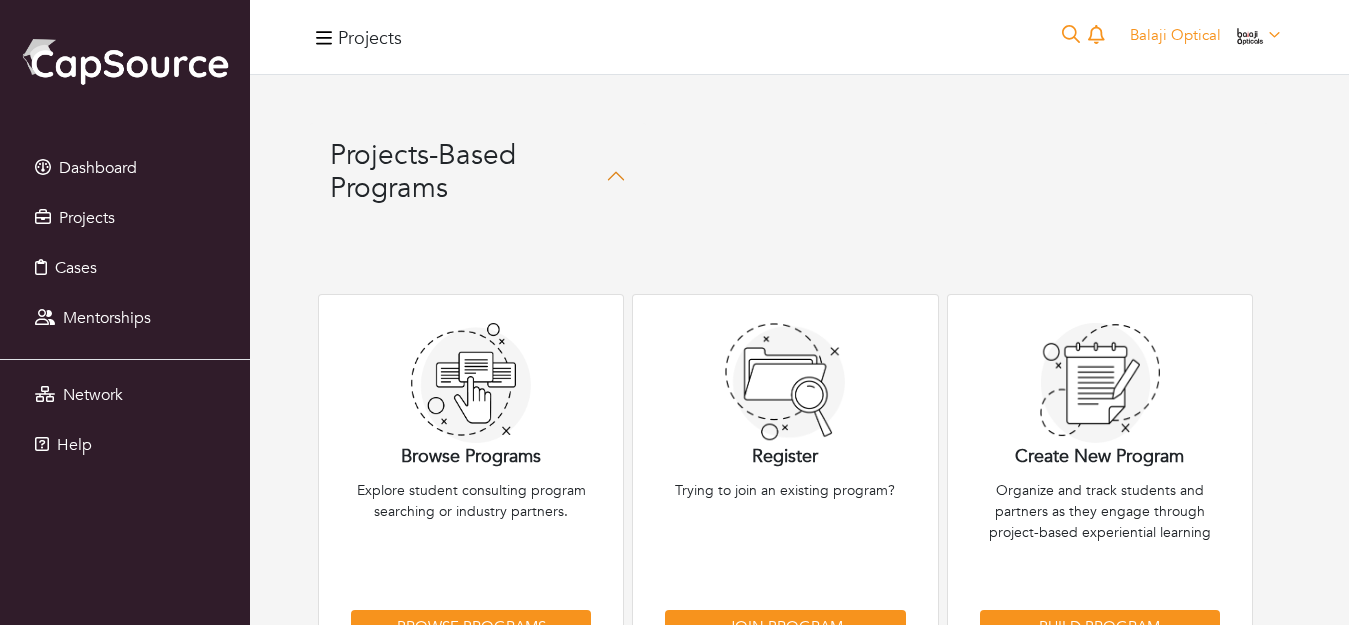 click on "Projects-Based Programs" at bounding box center [468, 172] 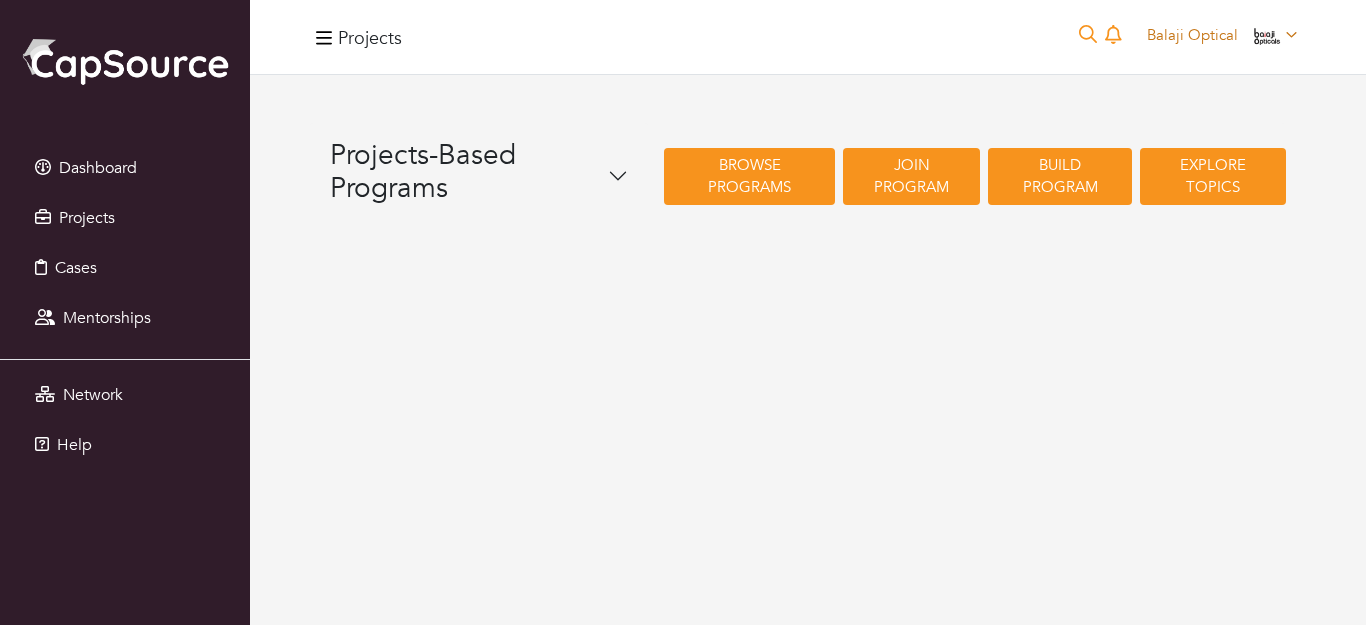 click at bounding box center [1266, 37] 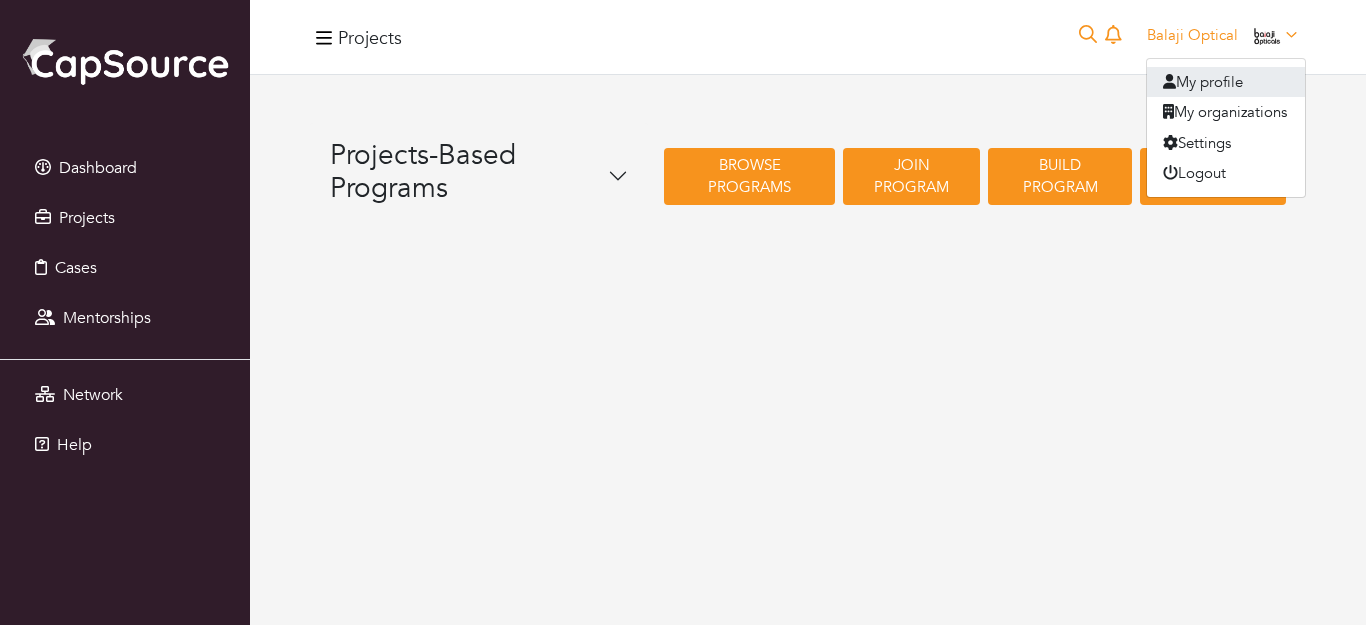 click on "My profile" at bounding box center [1226, 82] 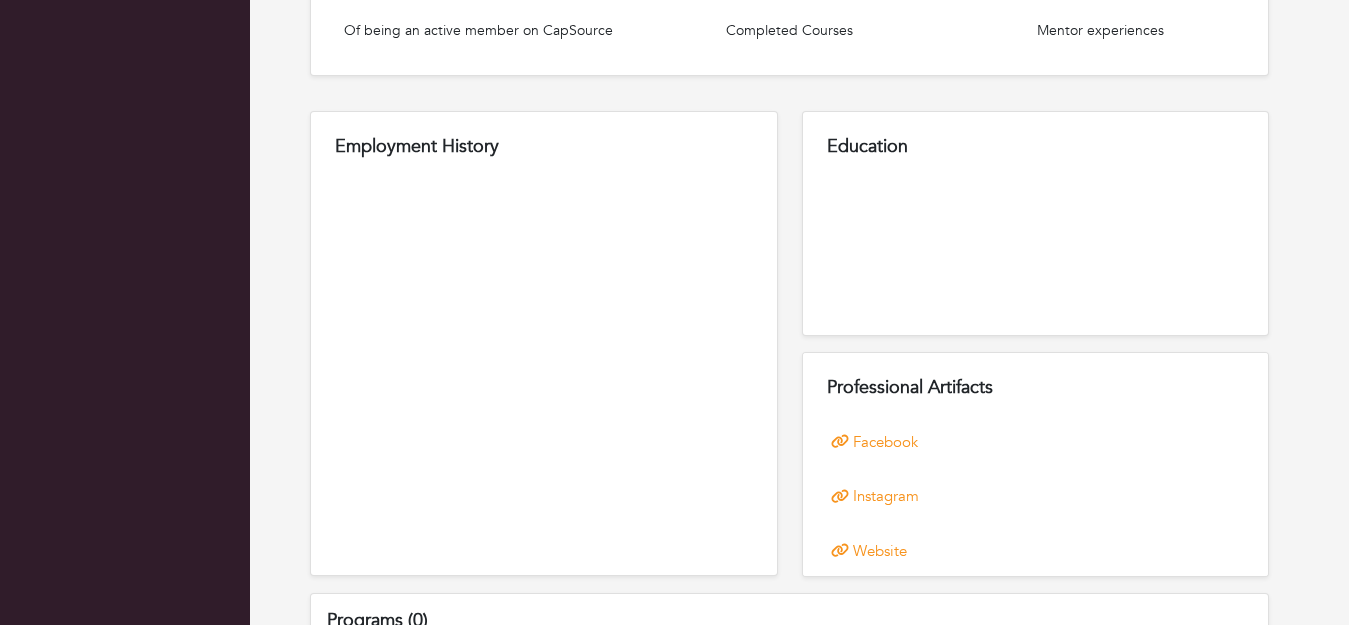 scroll, scrollTop: 800, scrollLeft: 0, axis: vertical 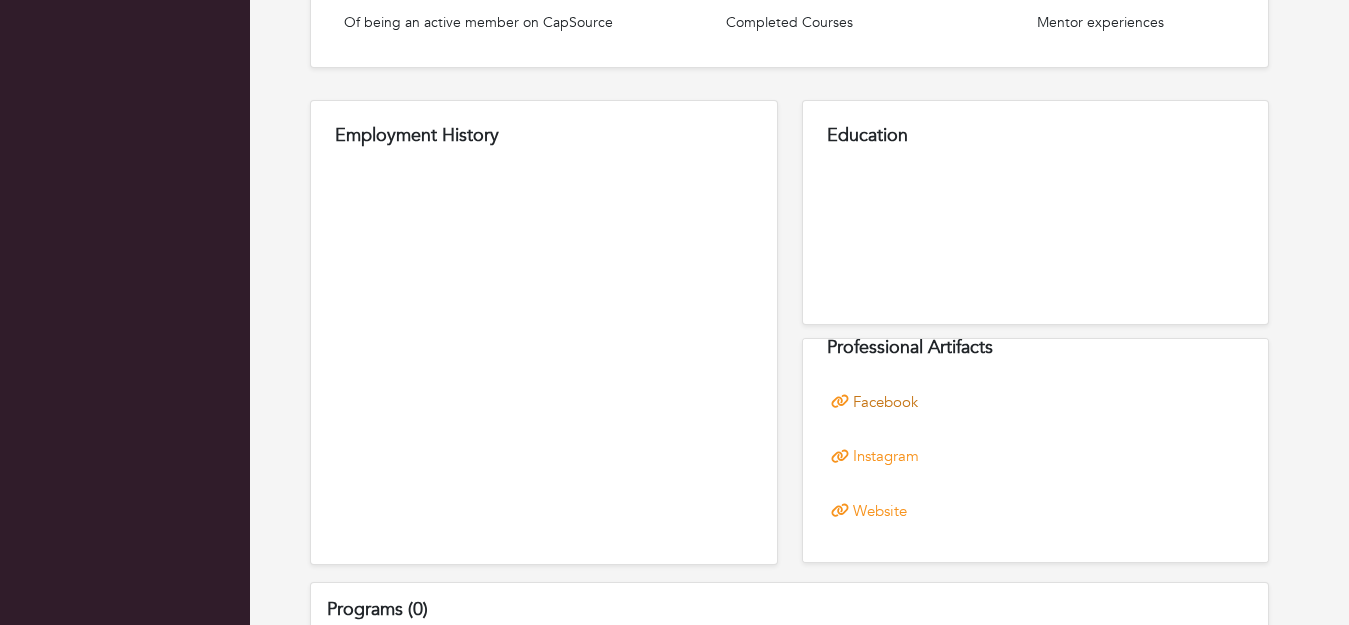 click on "Facebook" at bounding box center (885, 402) 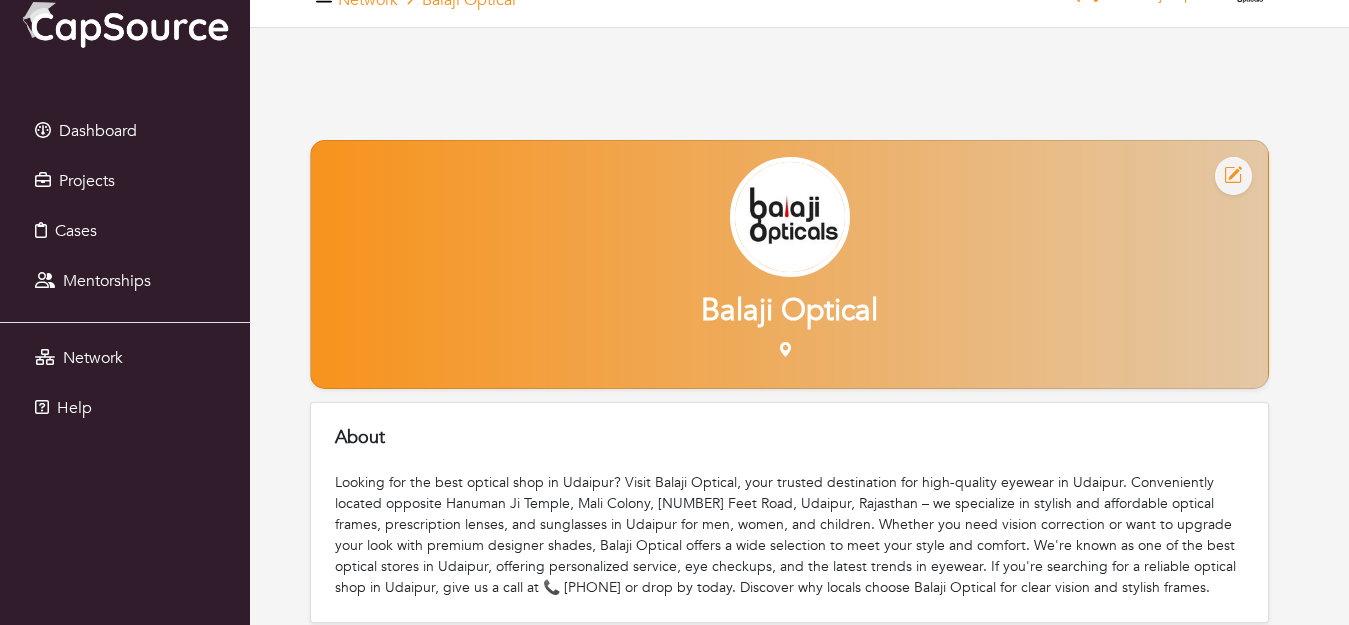 scroll, scrollTop: 0, scrollLeft: 0, axis: both 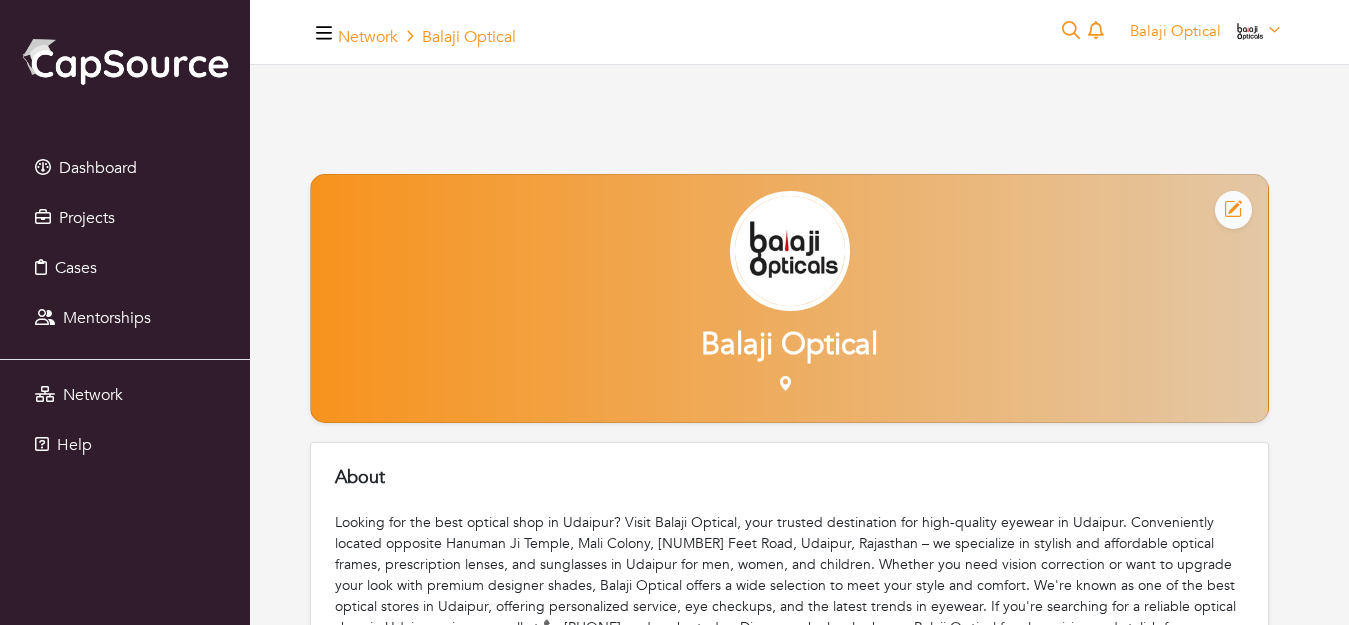 click at bounding box center (1233, 210) 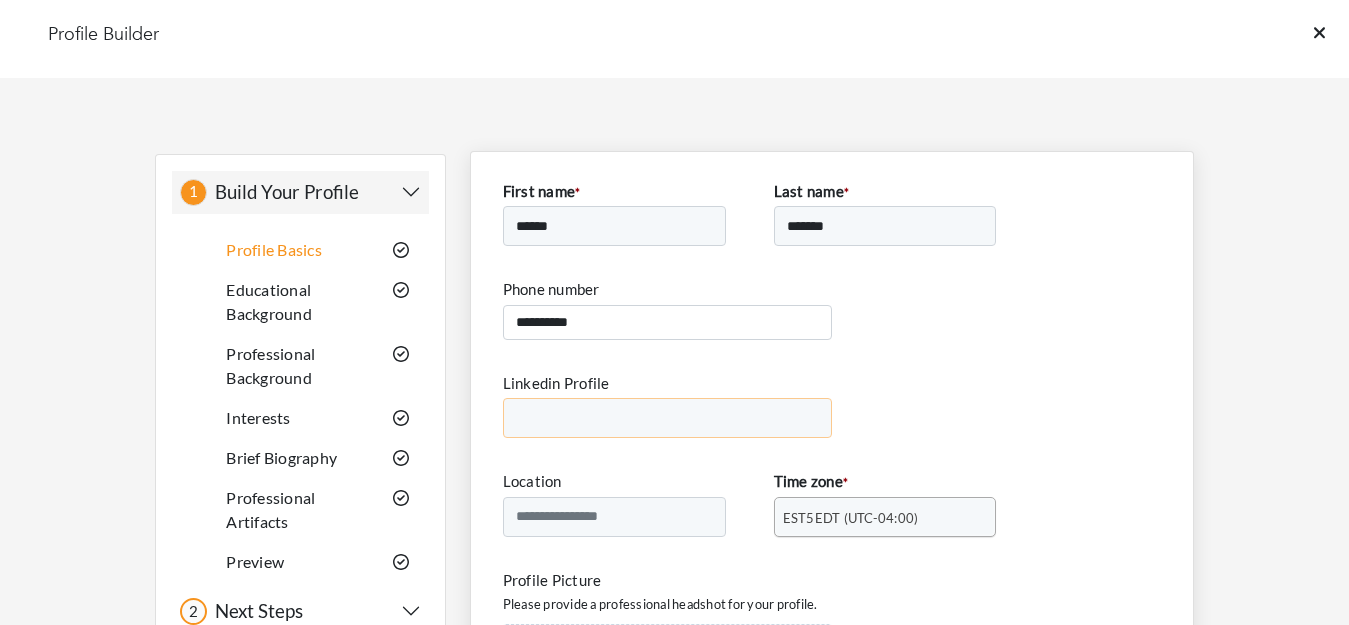 click on "Linkedin Profile" at bounding box center (667, 418) 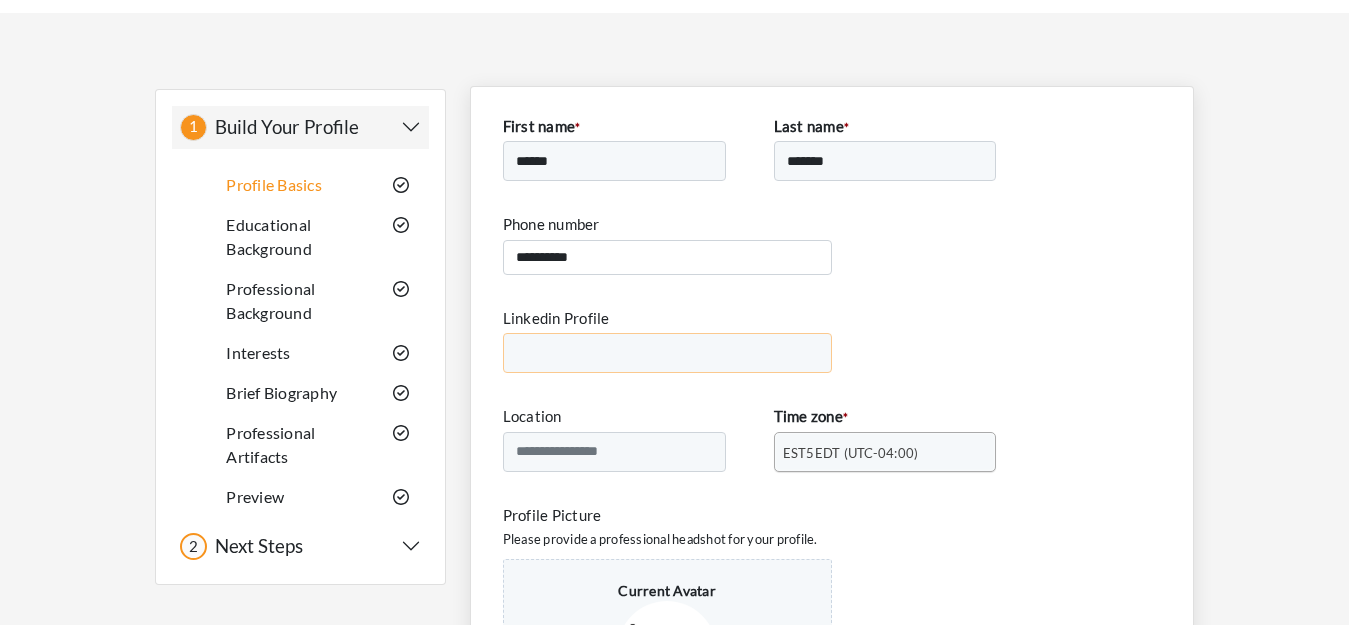 scroll, scrollTop: 100, scrollLeft: 0, axis: vertical 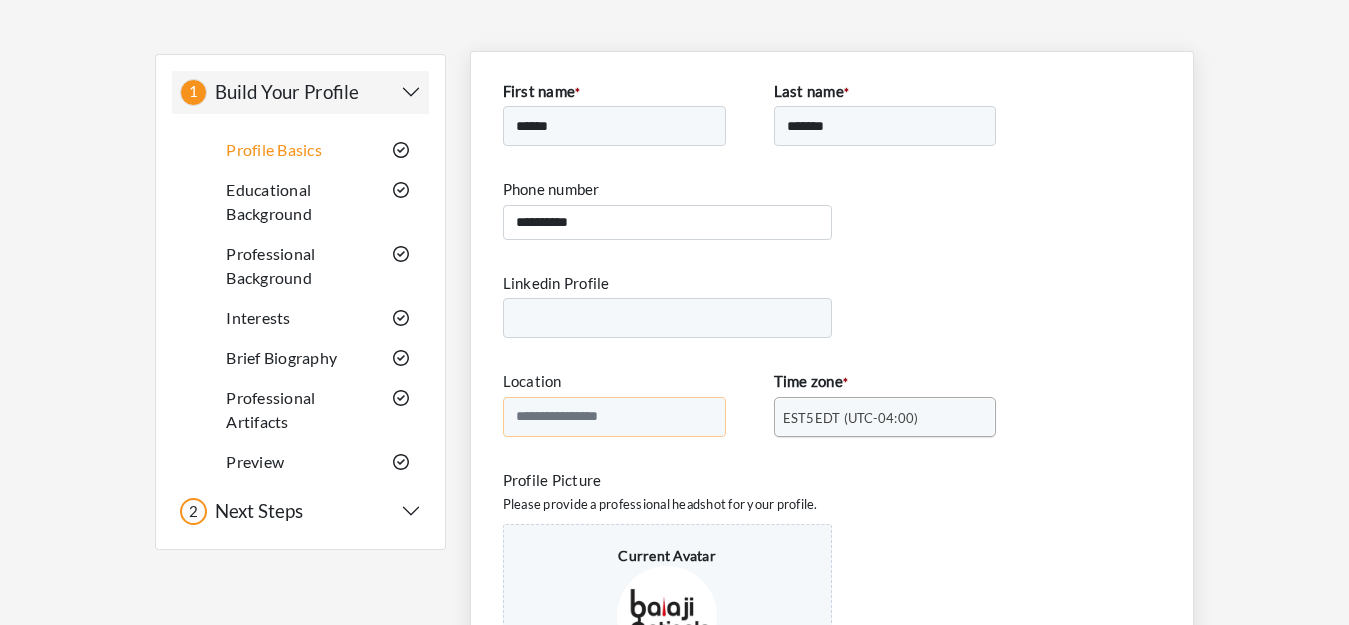click on "Location" at bounding box center (614, 417) 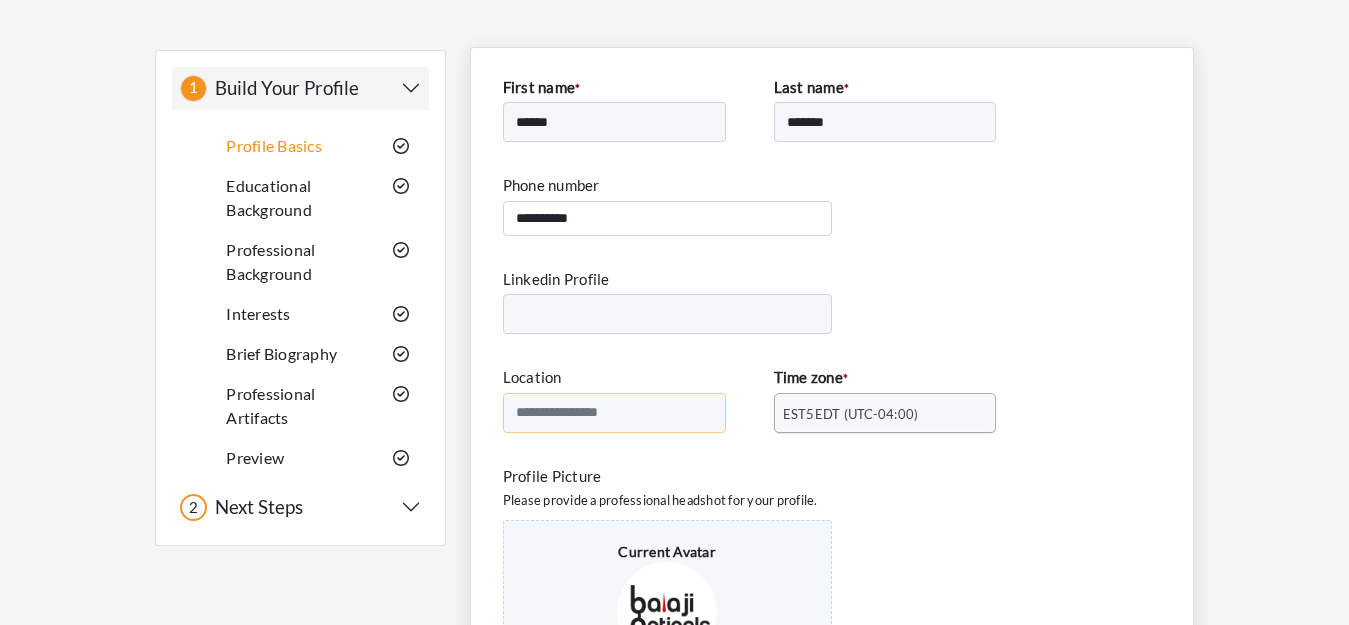 scroll, scrollTop: 100, scrollLeft: 0, axis: vertical 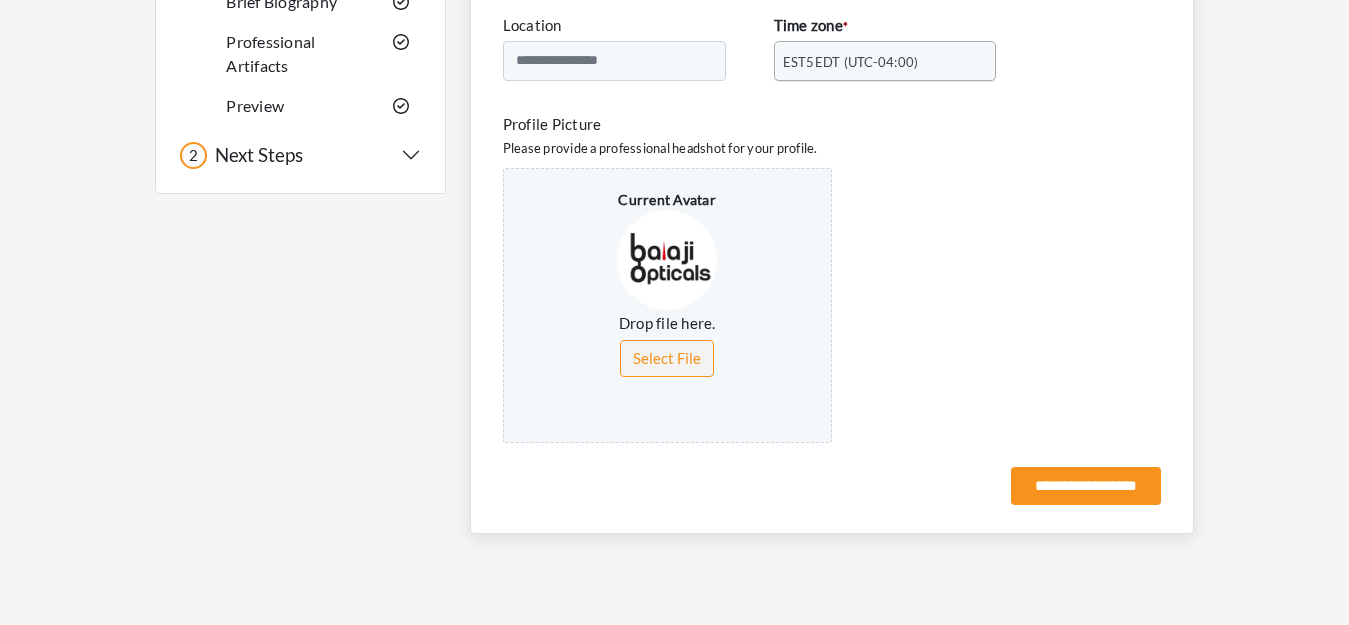click on "**********" at bounding box center [832, 115] 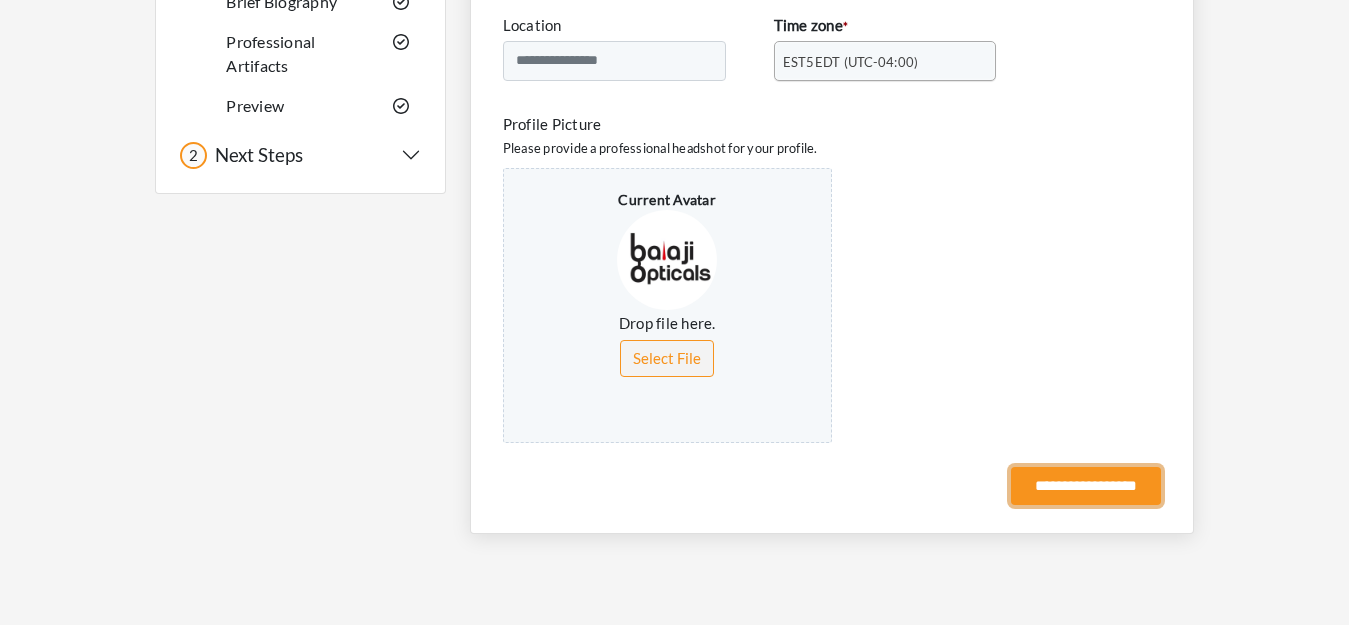 click on "**********" at bounding box center [1086, 486] 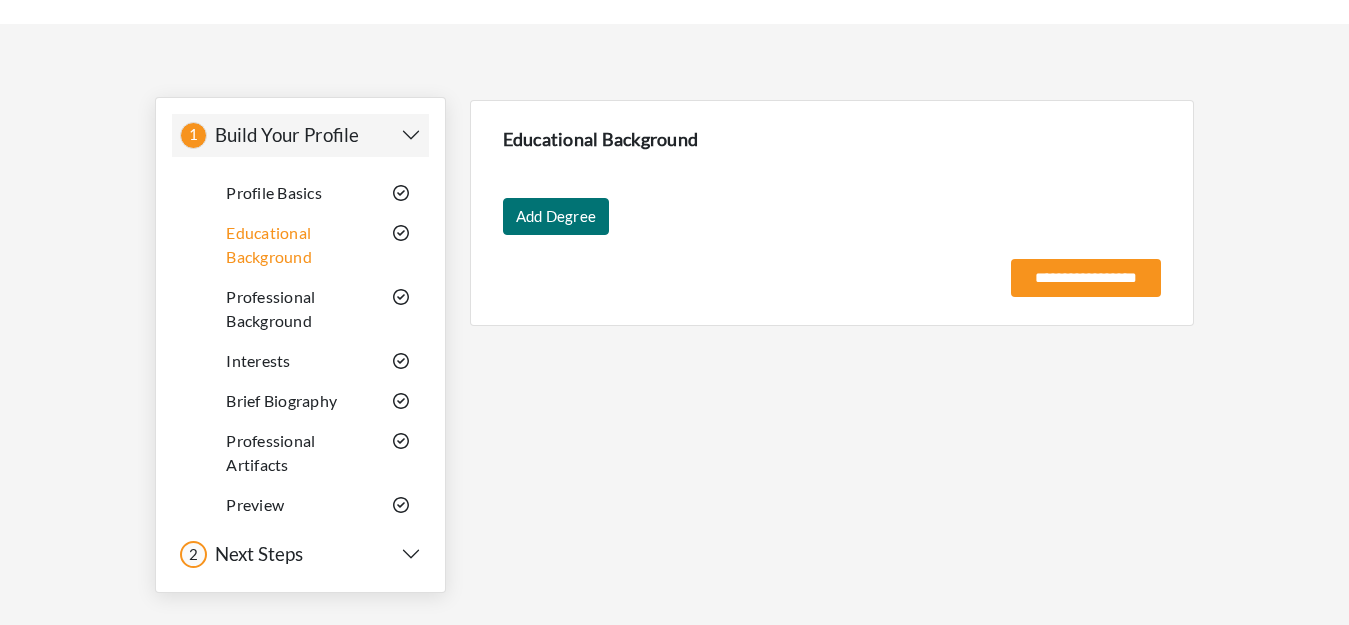 scroll, scrollTop: 0, scrollLeft: 0, axis: both 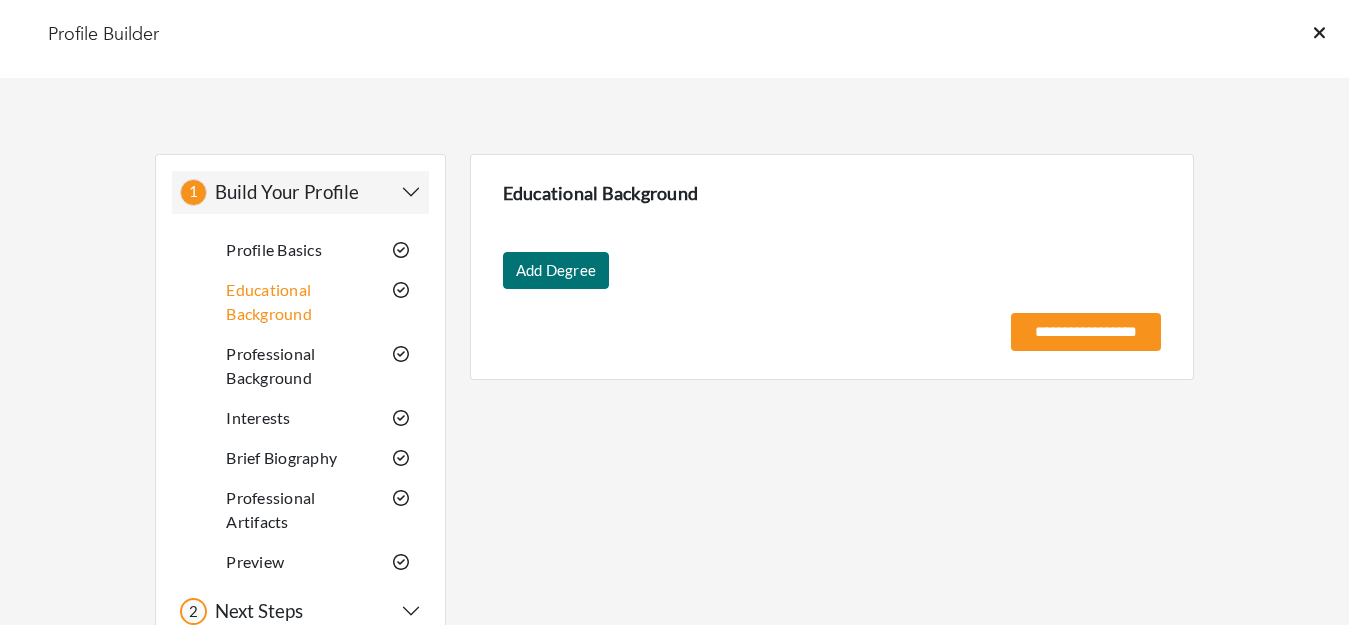 click 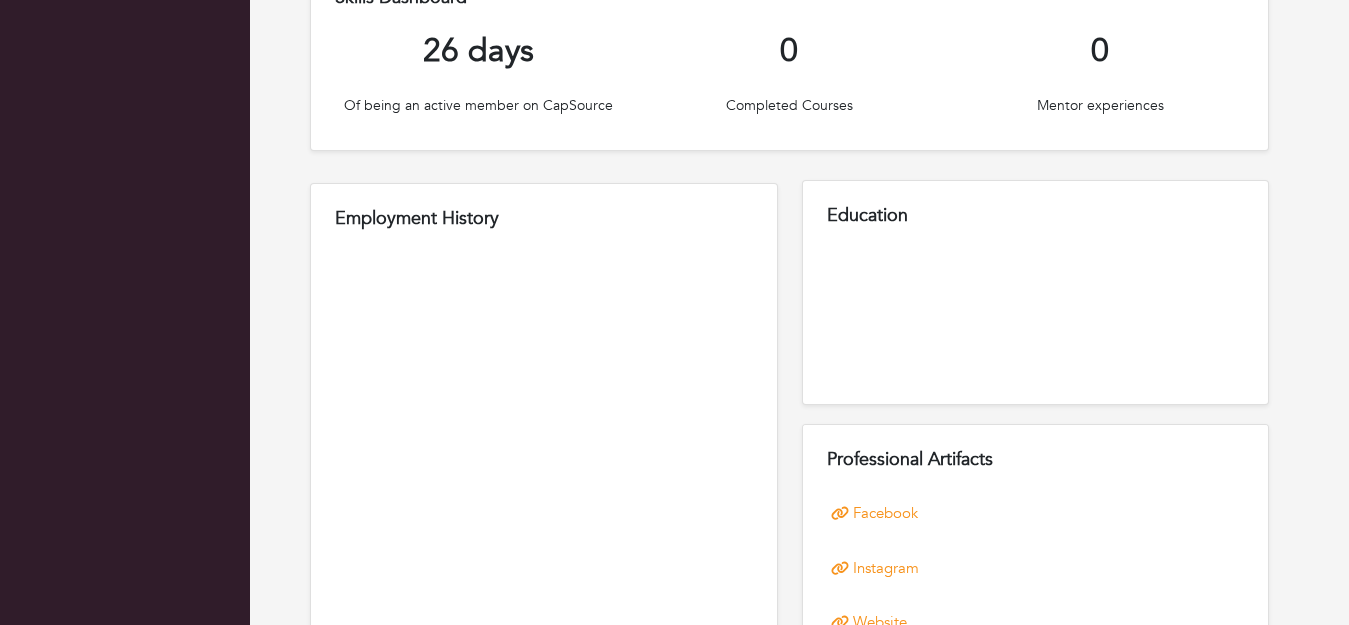 scroll, scrollTop: 879, scrollLeft: 0, axis: vertical 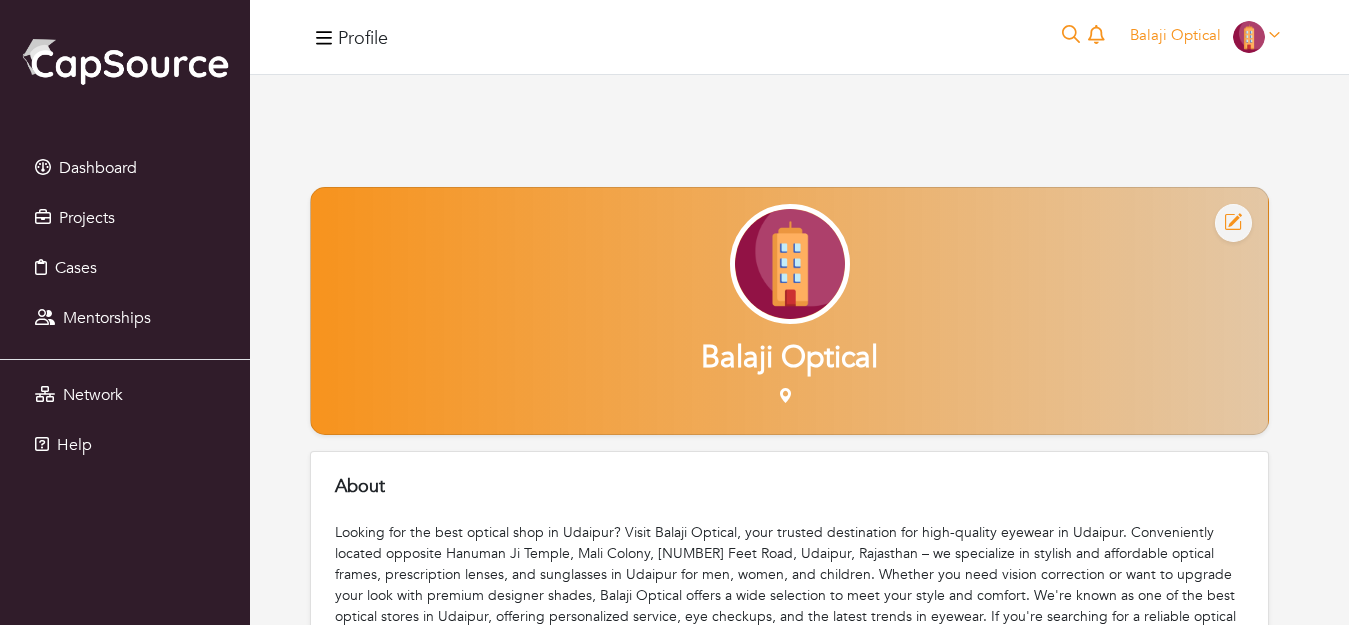 click on "Balaji Optical
Balaji Optical
My profile
My organizations
Settings
Logout" at bounding box center [1205, 37] 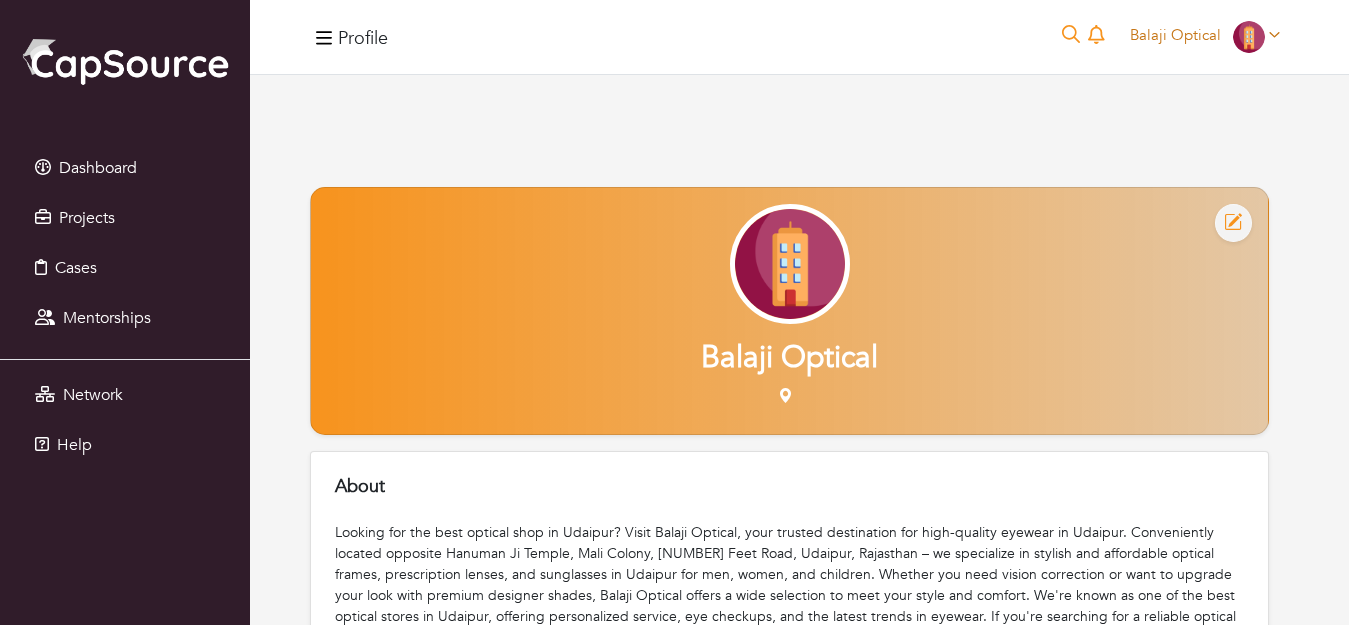 click 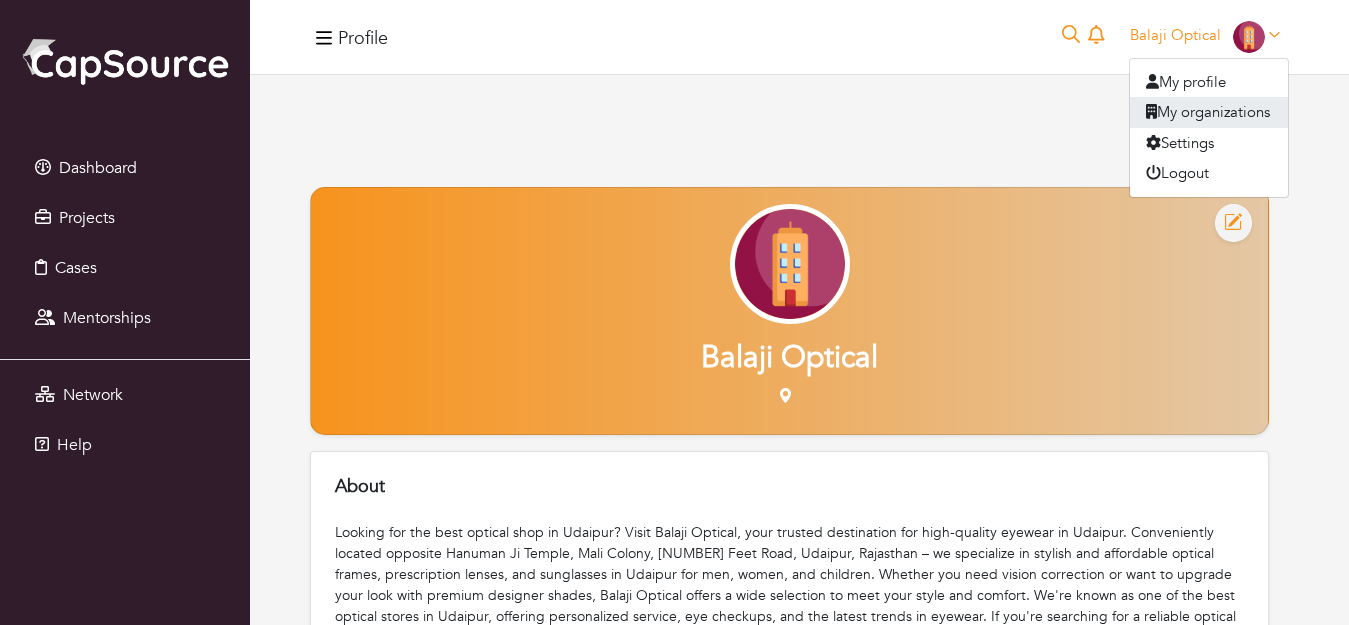 click on "My organizations" at bounding box center (1209, 112) 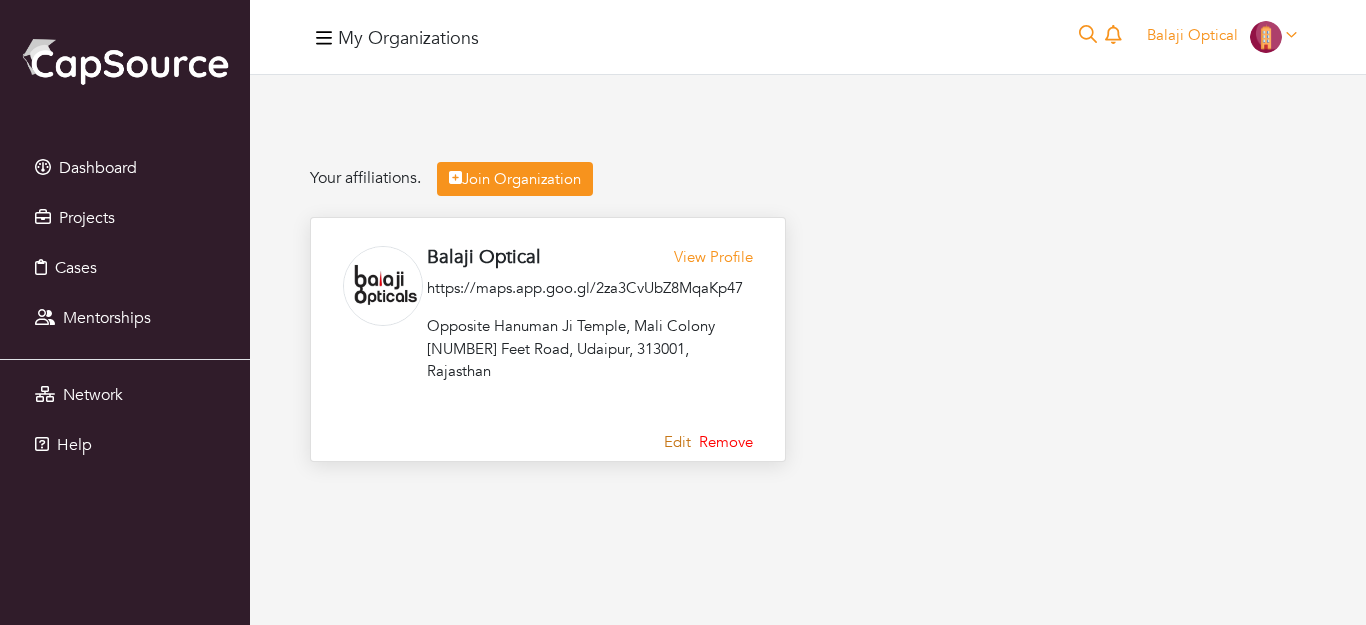 click on "Edit" at bounding box center [677, 442] 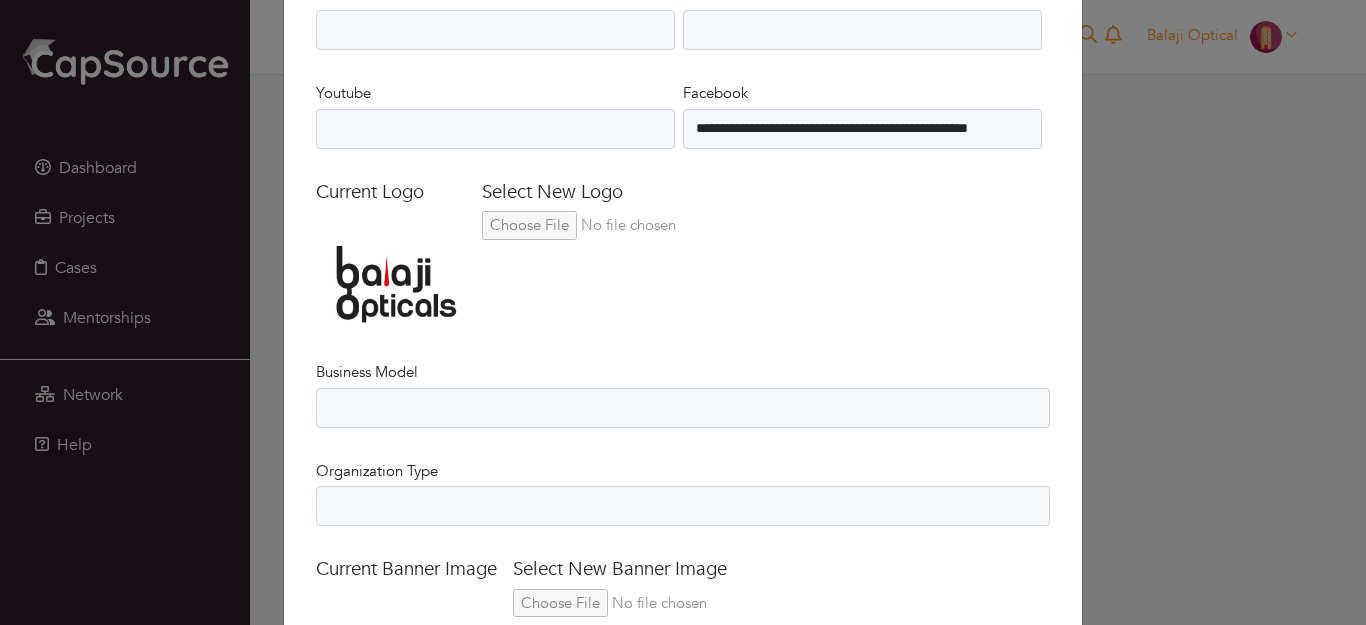 scroll, scrollTop: 1900, scrollLeft: 0, axis: vertical 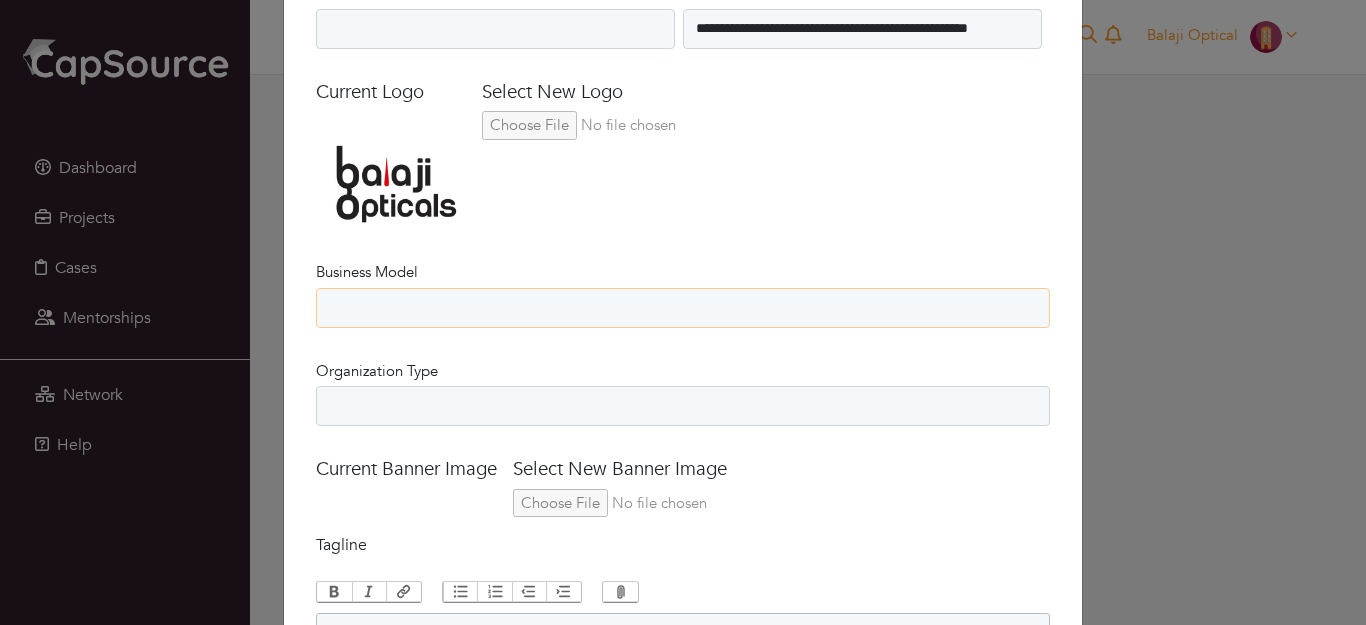 click on "**********" at bounding box center [683, 308] 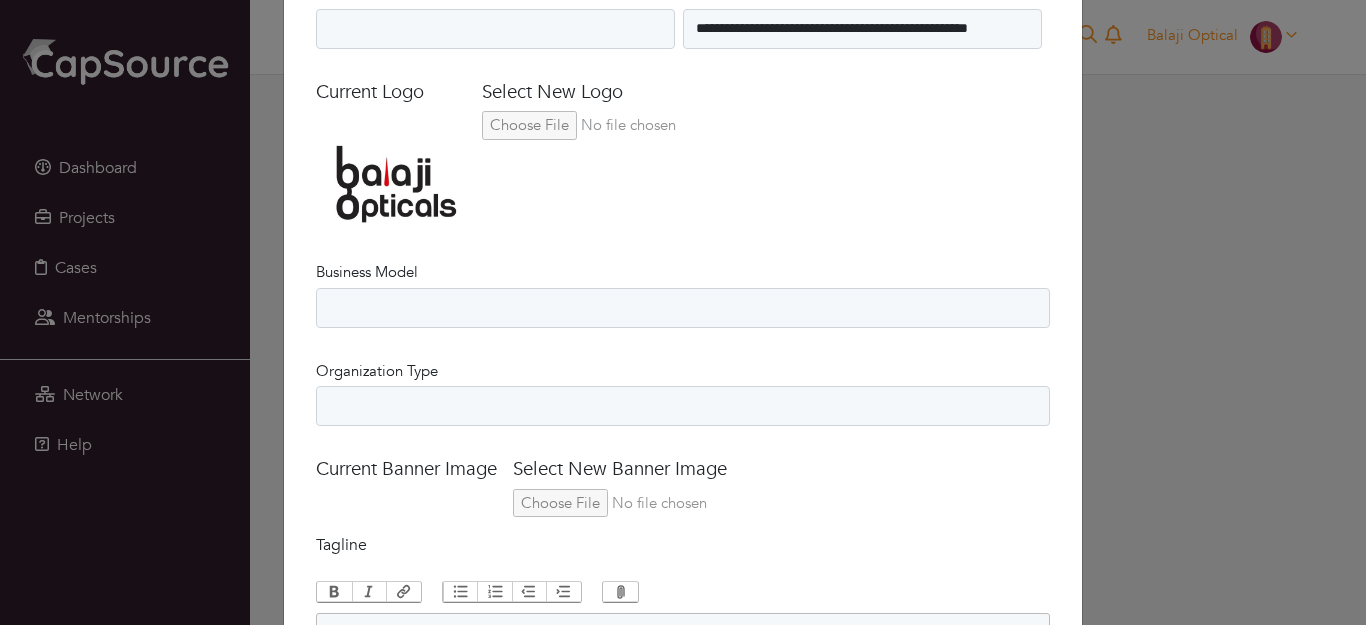 click on "**********" at bounding box center [683, -293] 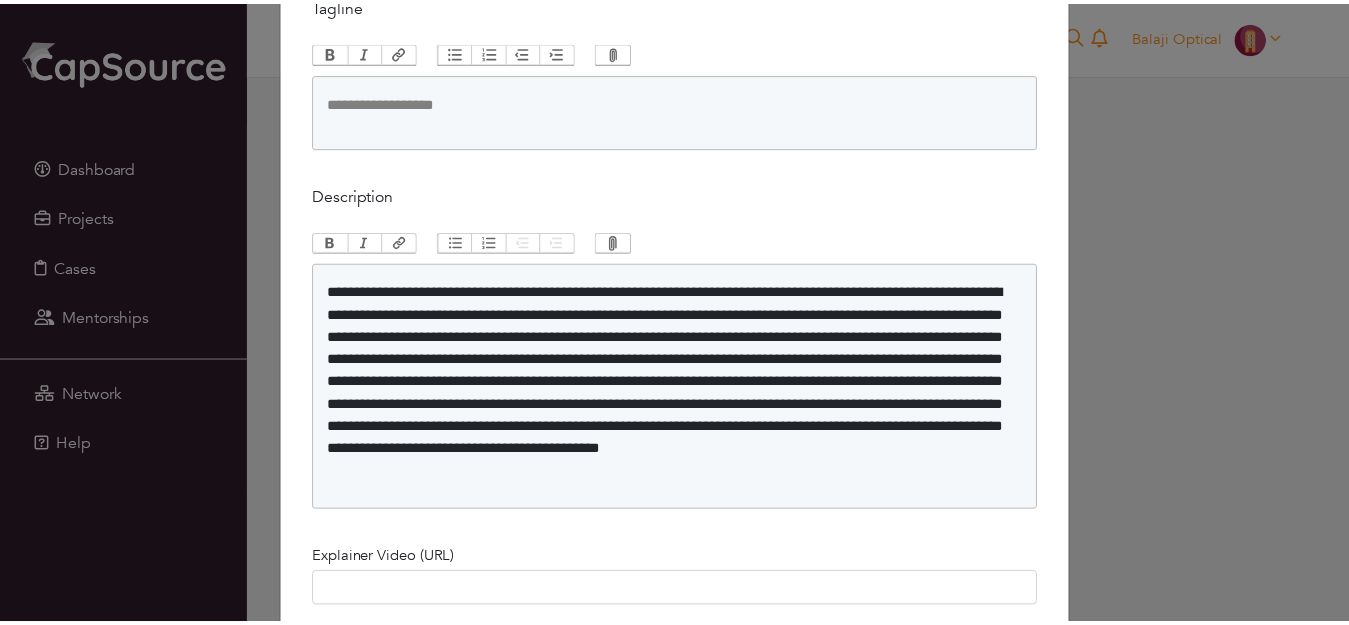 scroll, scrollTop: 2555, scrollLeft: 0, axis: vertical 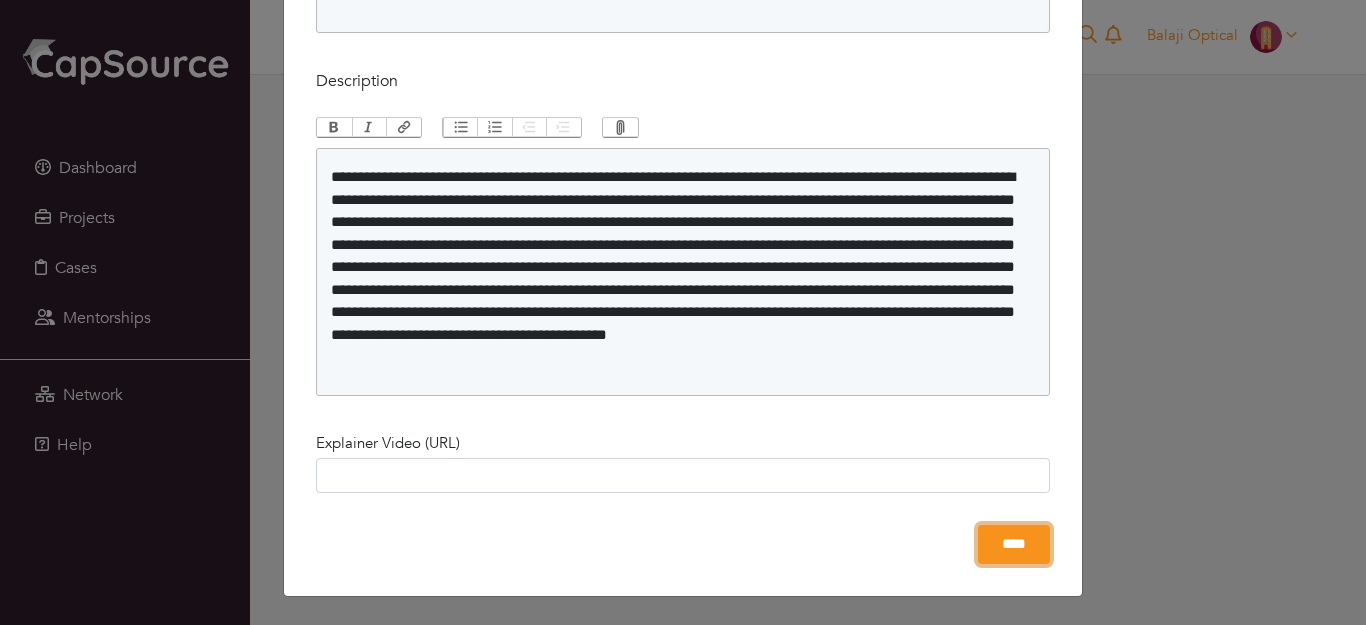 click on "****" at bounding box center [1014, 544] 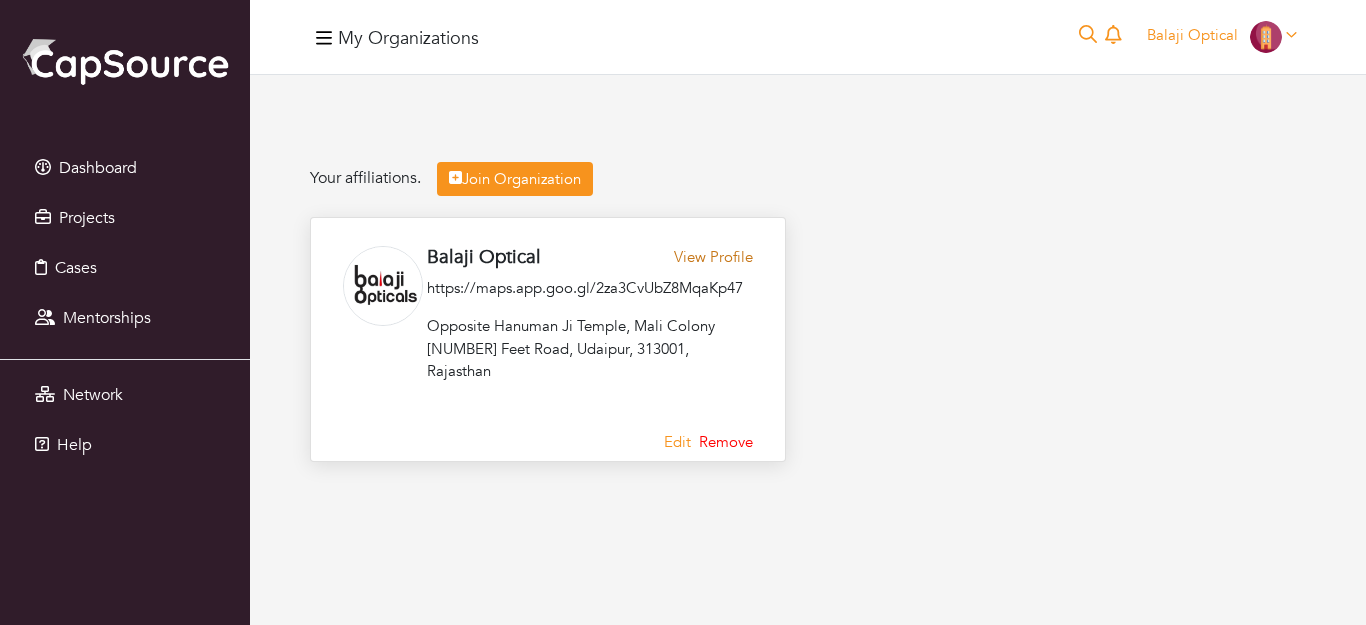 click on "View Profile" at bounding box center [713, 261] 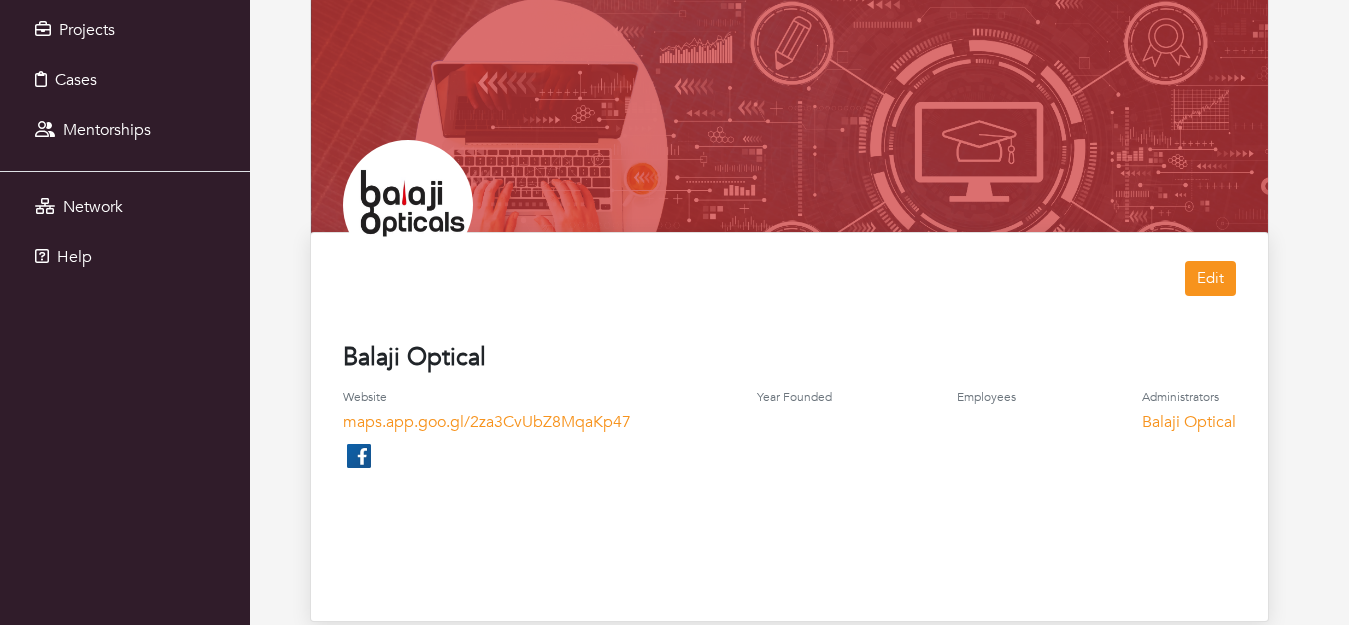 scroll, scrollTop: 200, scrollLeft: 0, axis: vertical 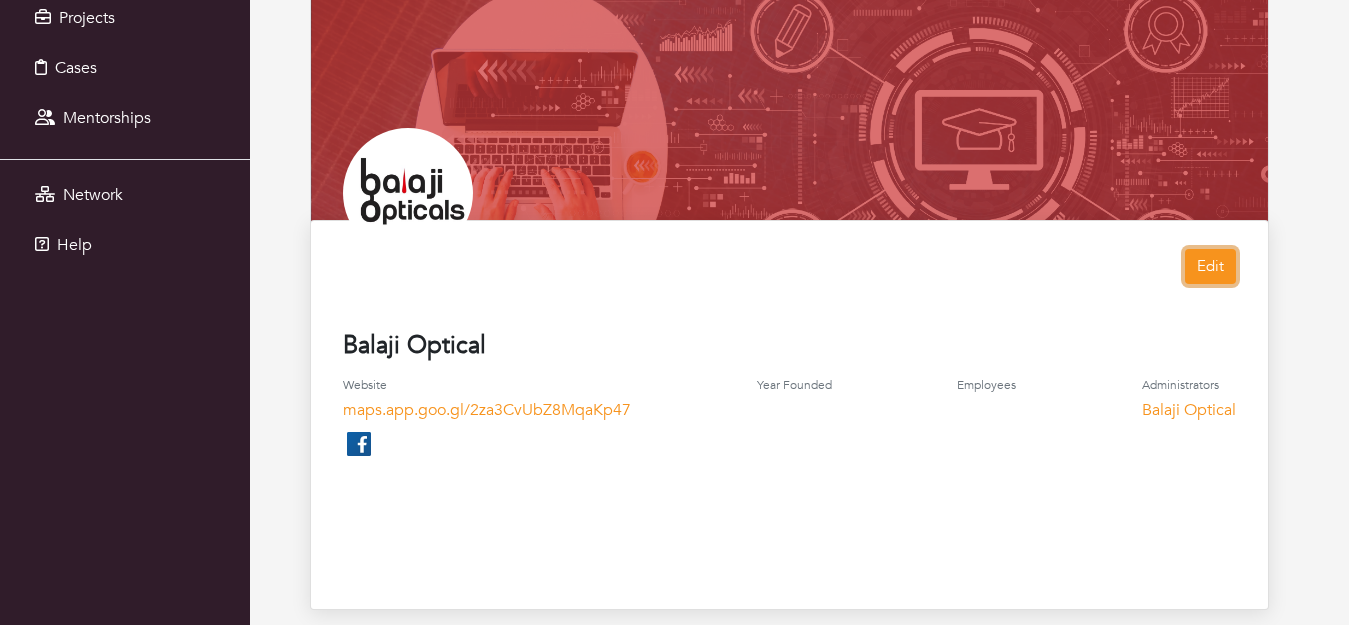 click on "Edit" at bounding box center (1210, 266) 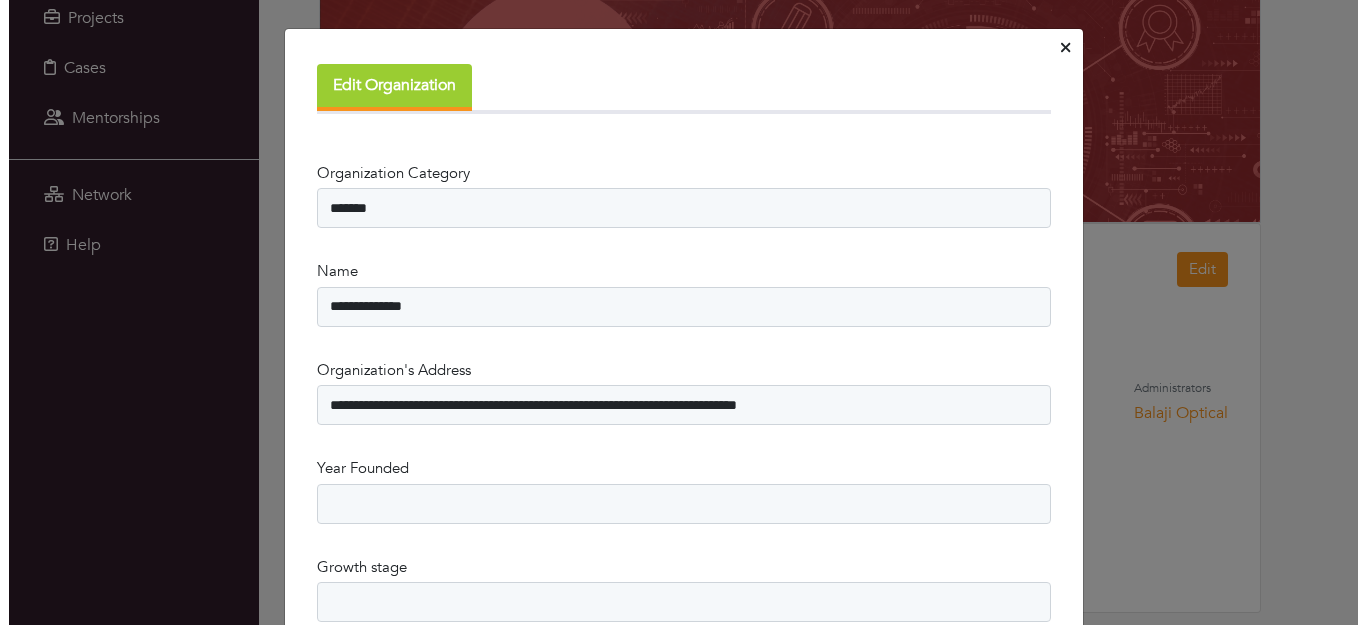 scroll, scrollTop: 500, scrollLeft: 0, axis: vertical 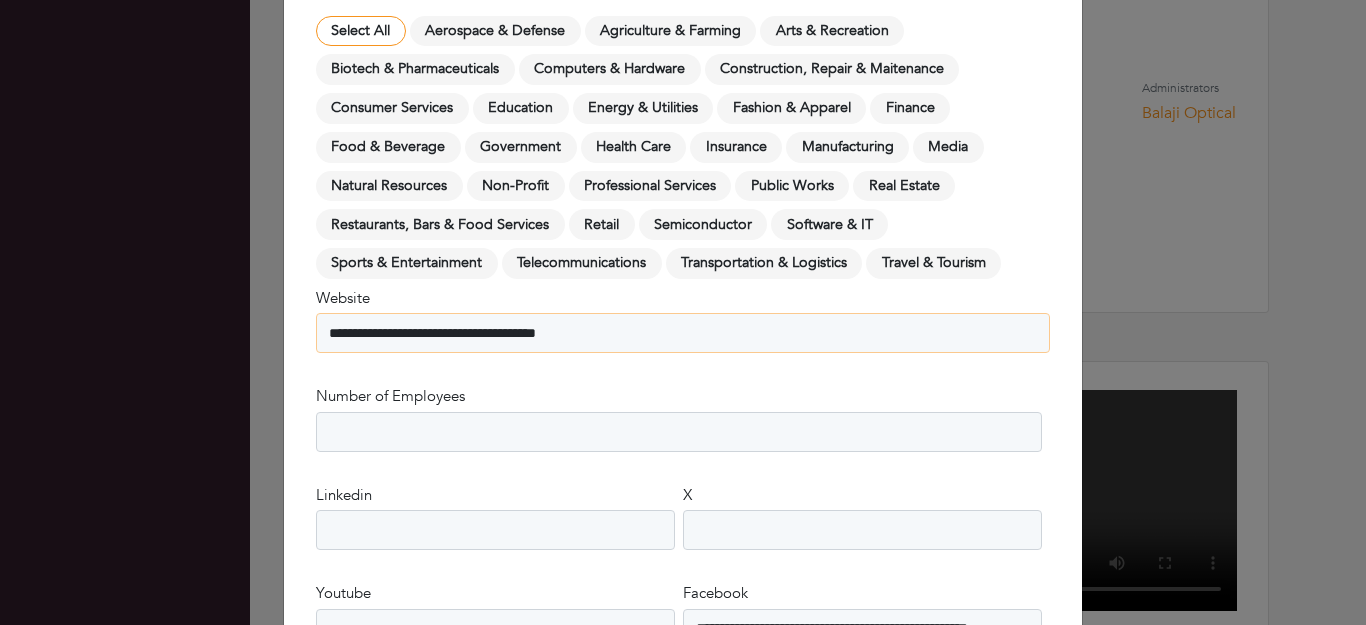 click on "**********" at bounding box center (683, 333) 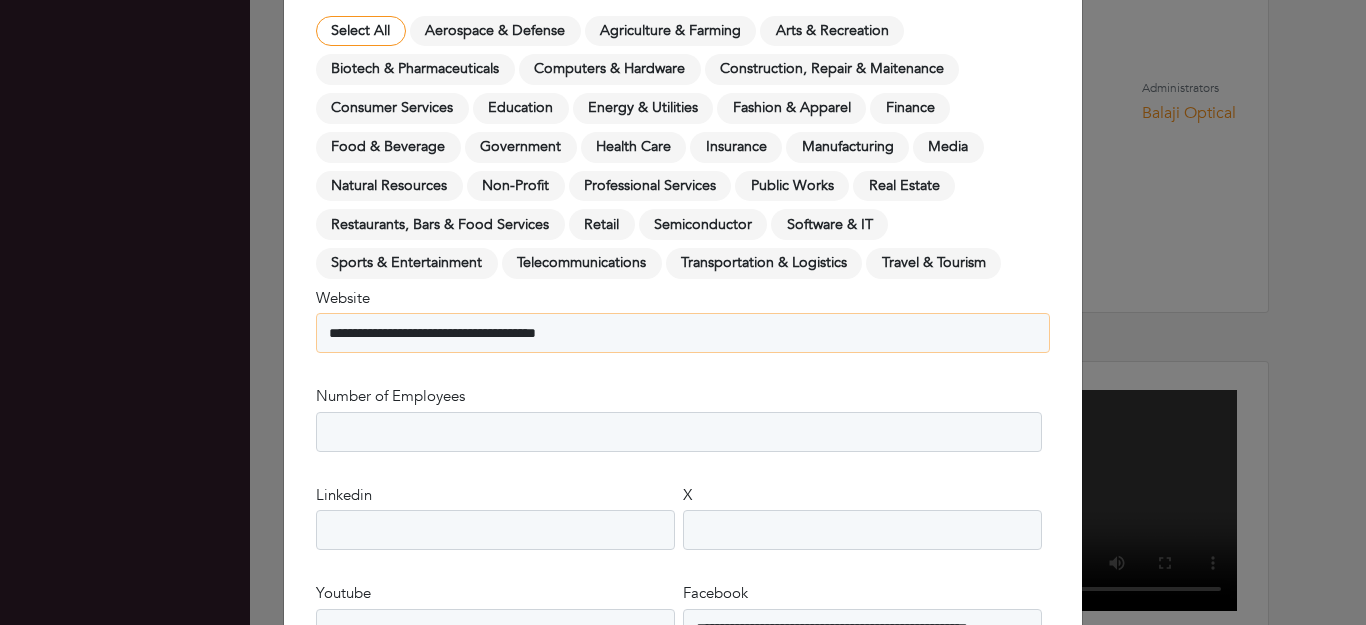 click on "**********" at bounding box center [683, 333] 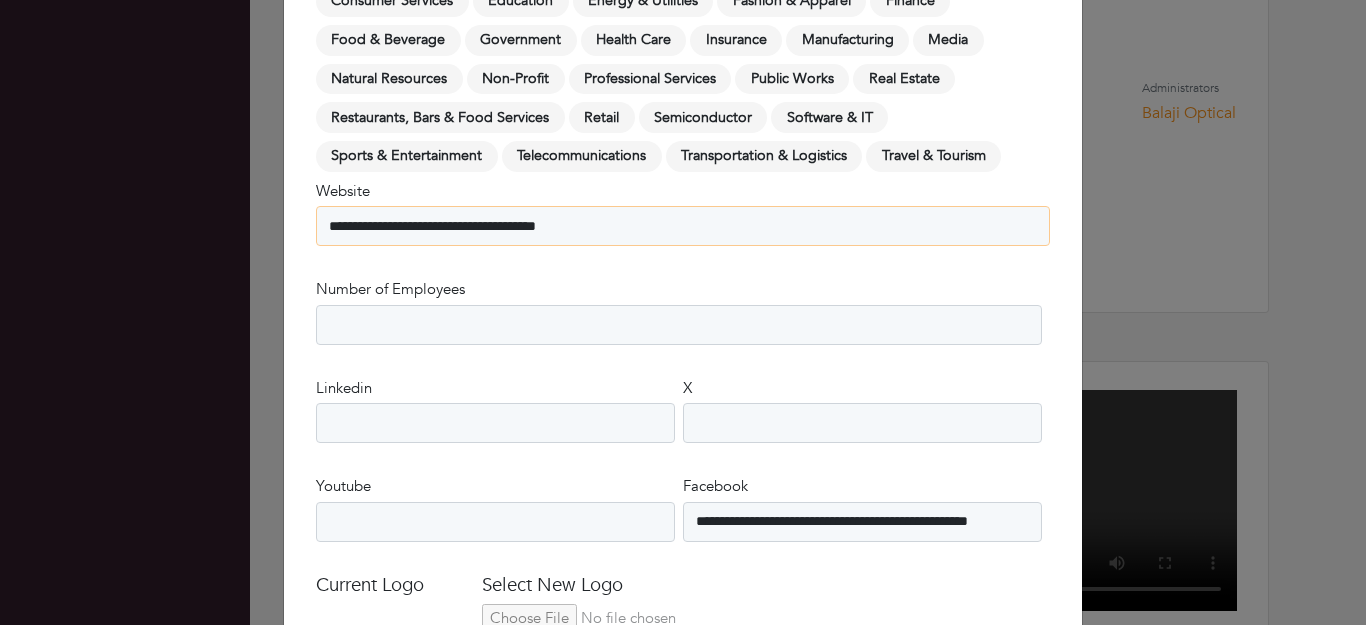 scroll, scrollTop: 1400, scrollLeft: 0, axis: vertical 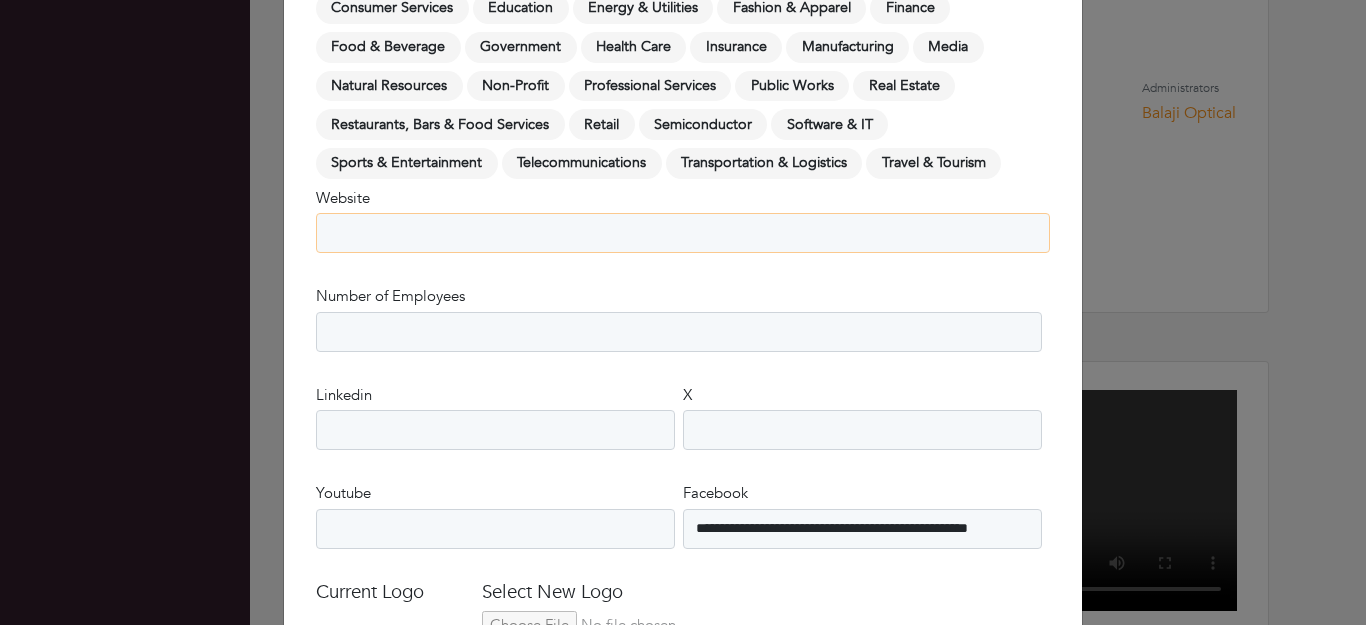 type 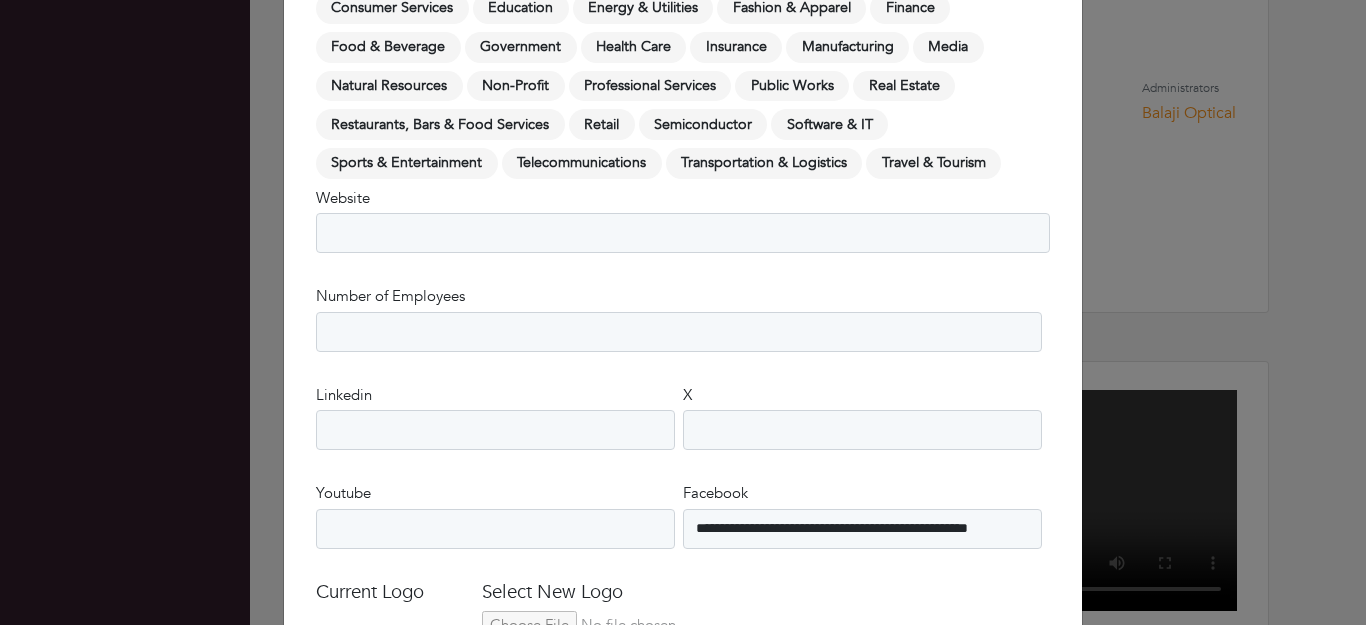 click on "**********" at bounding box center (679, 318) 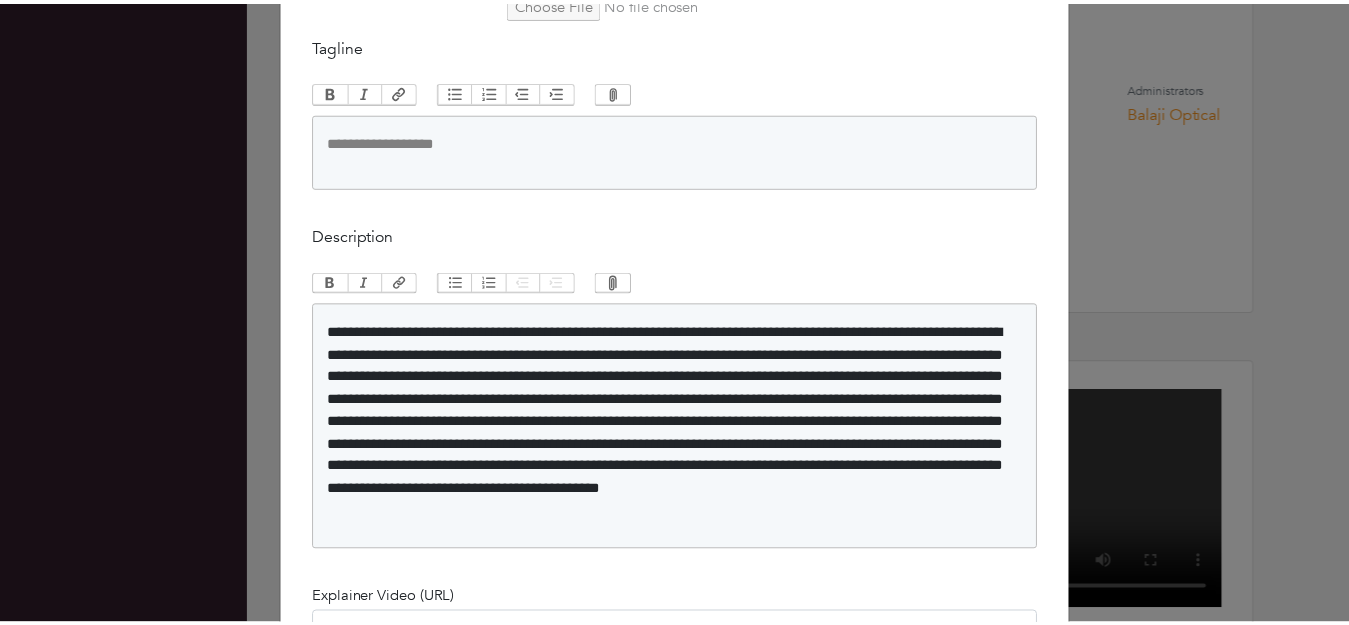 scroll, scrollTop: 2555, scrollLeft: 0, axis: vertical 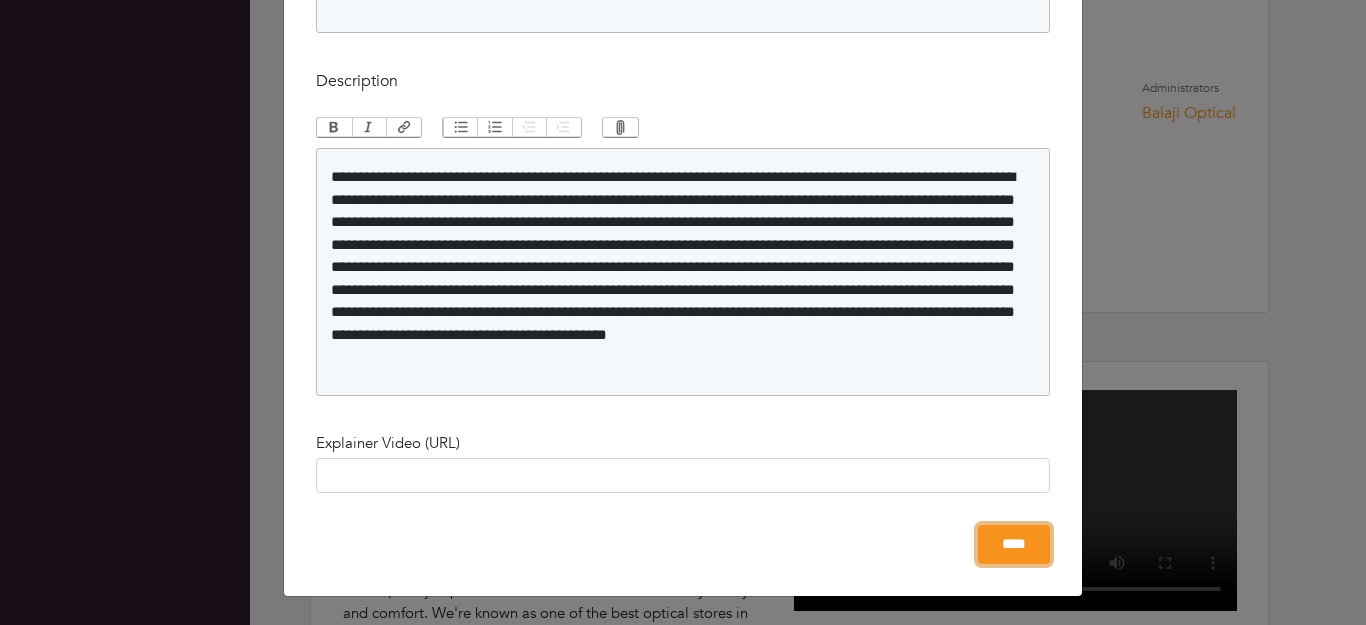 click on "****" at bounding box center (1014, 544) 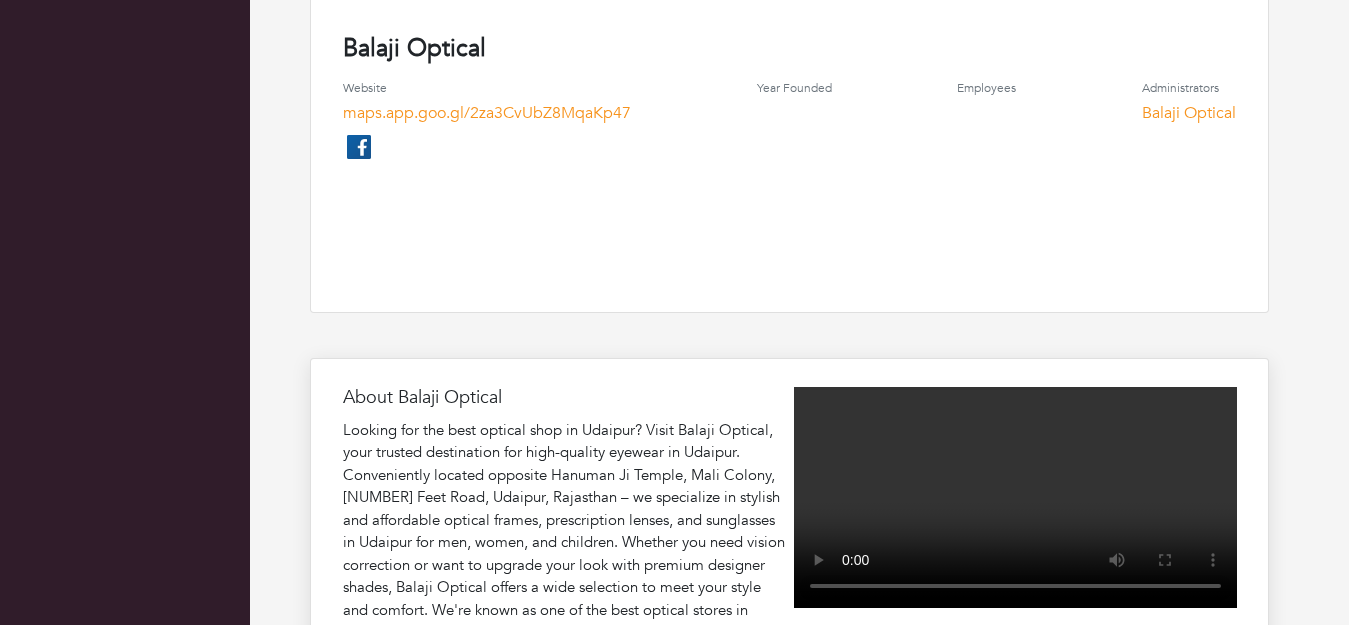 scroll, scrollTop: 598, scrollLeft: 0, axis: vertical 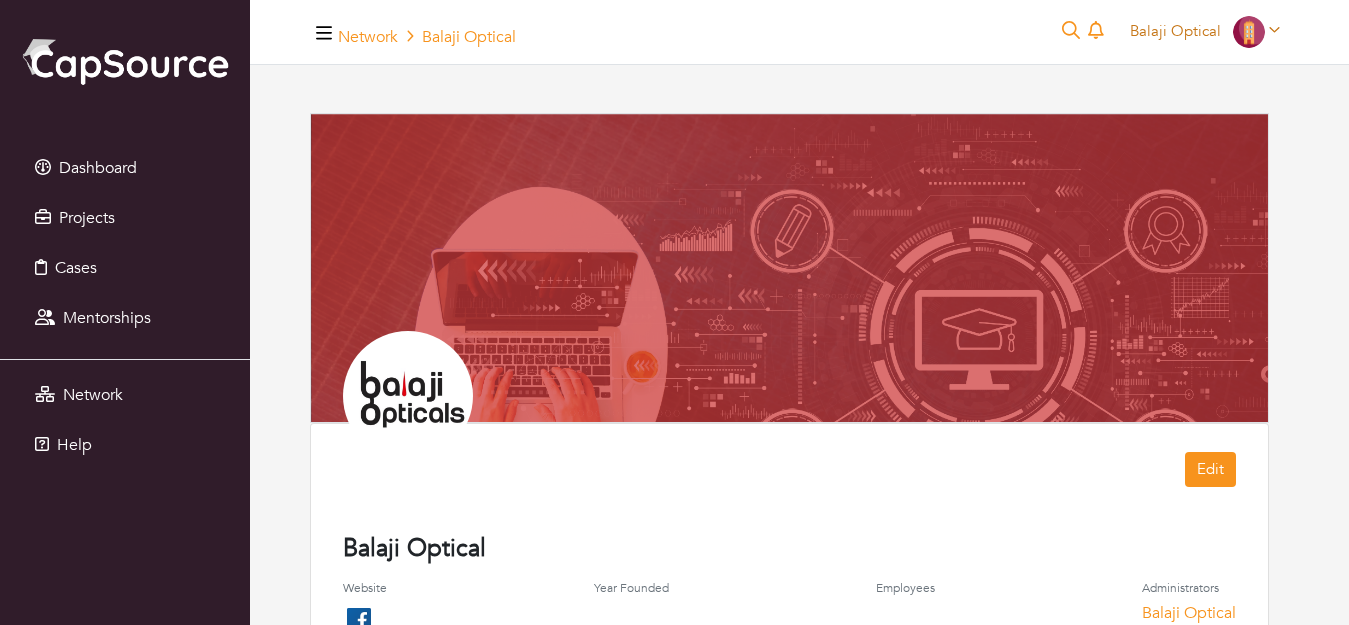click at bounding box center [1251, 31] 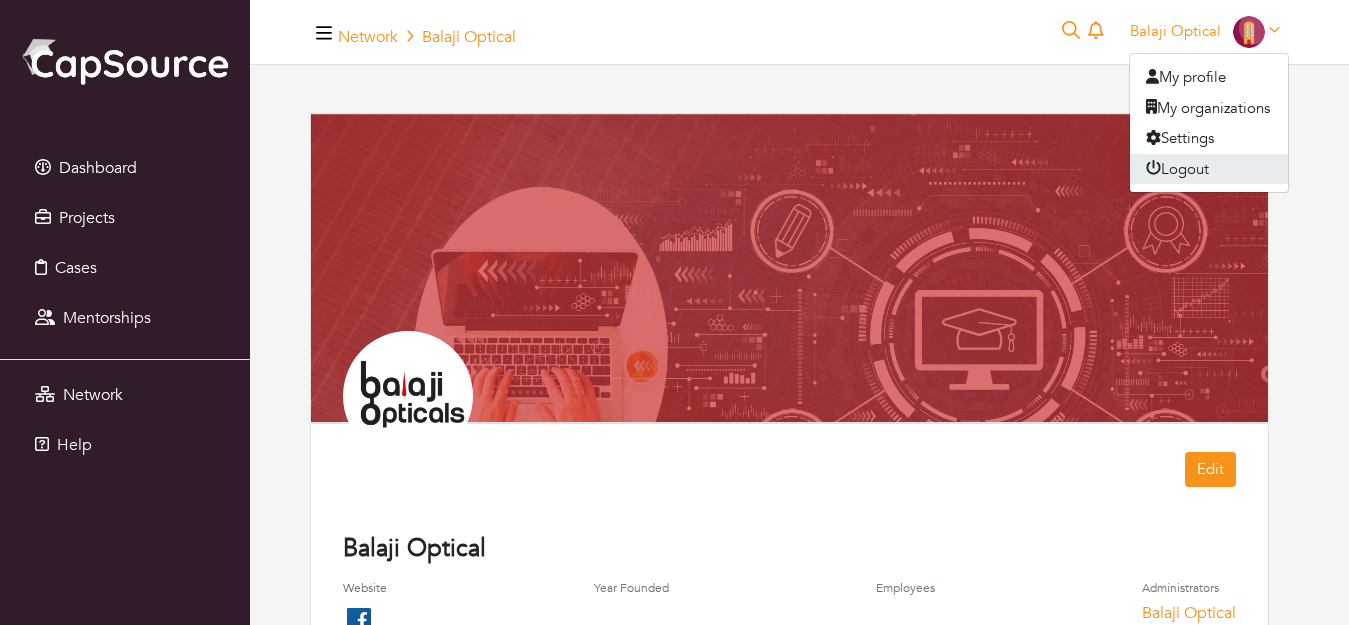 click on "Logout" at bounding box center (1209, 169) 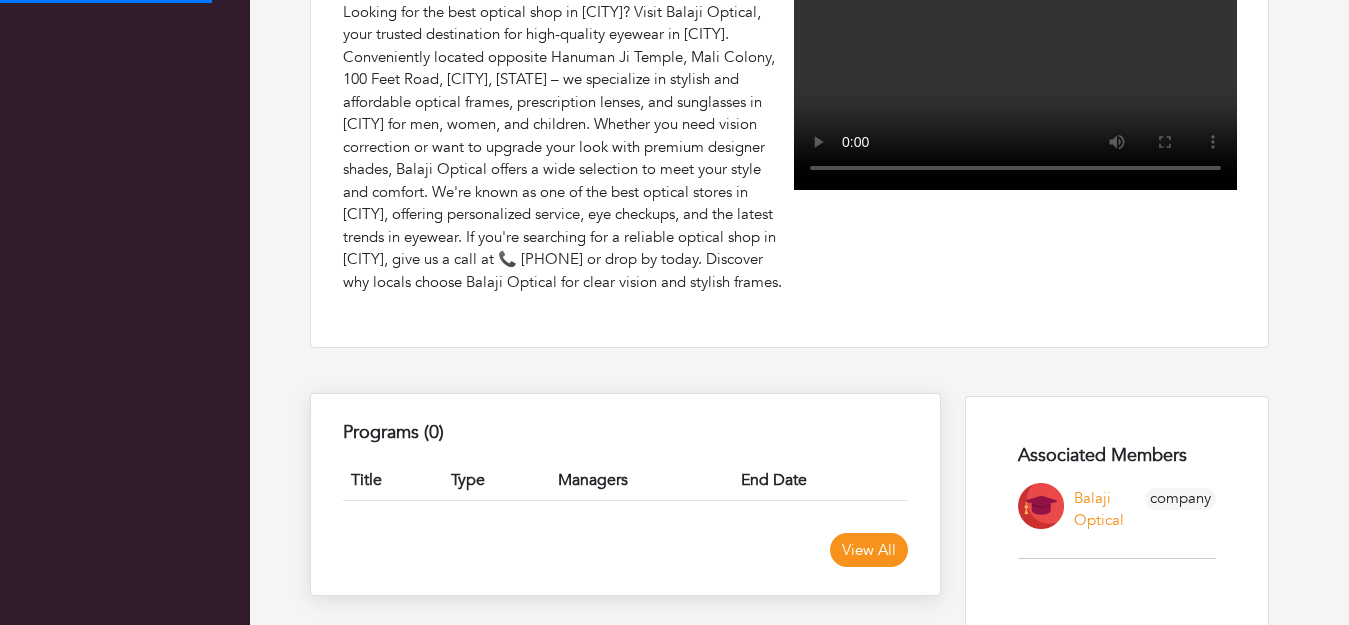 scroll, scrollTop: 1000, scrollLeft: 0, axis: vertical 